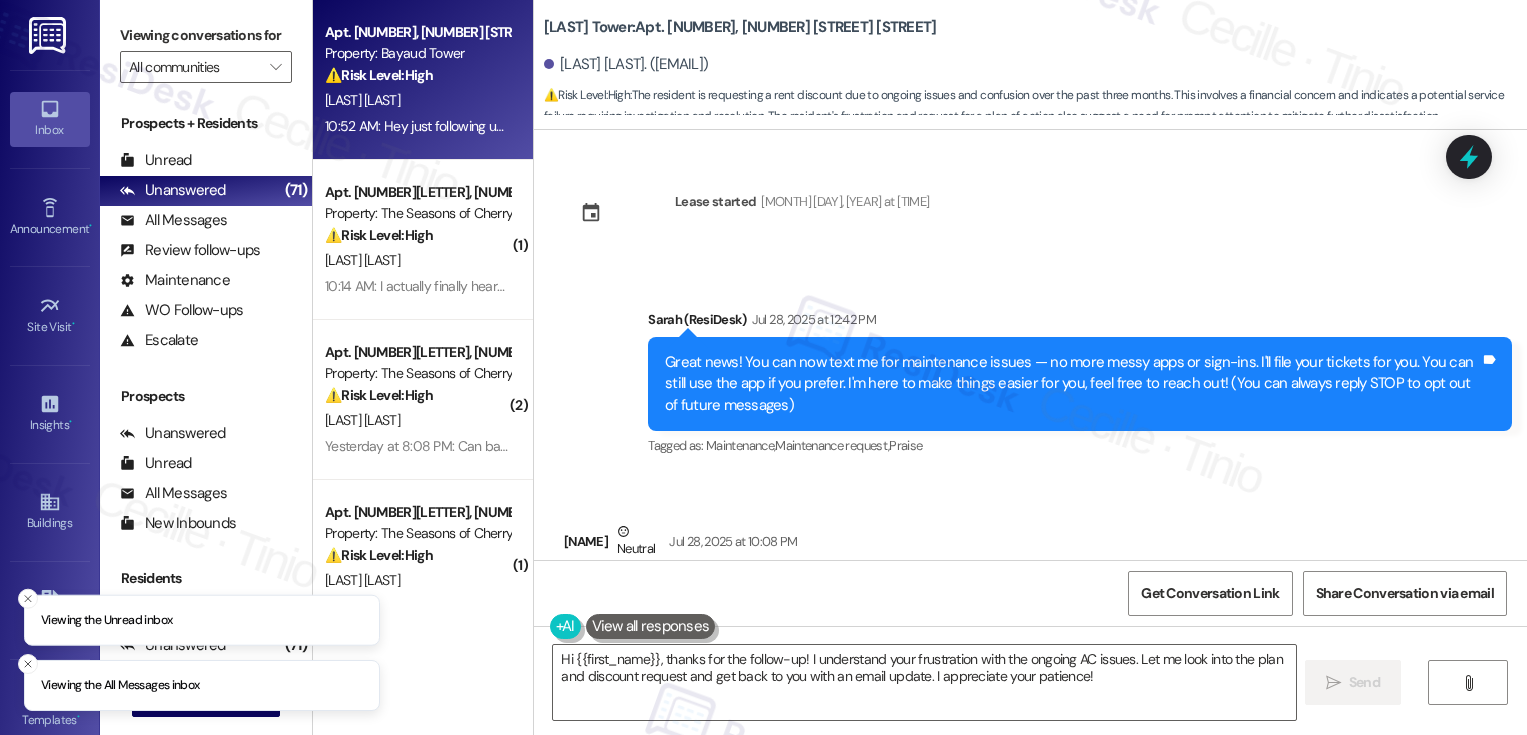 scroll, scrollTop: 0, scrollLeft: 0, axis: both 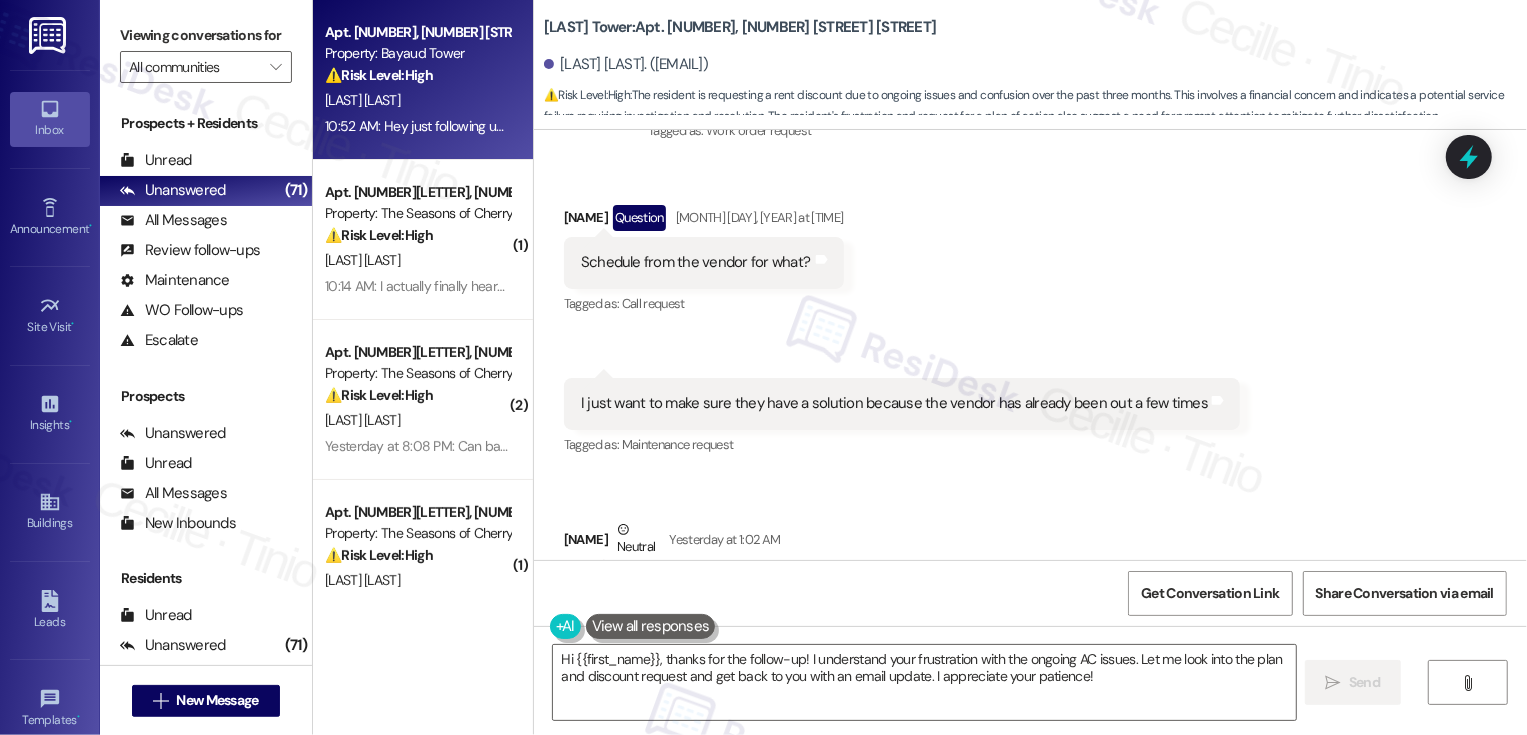 drag, startPoint x: 530, startPoint y: 29, endPoint x: 619, endPoint y: 29, distance: 89 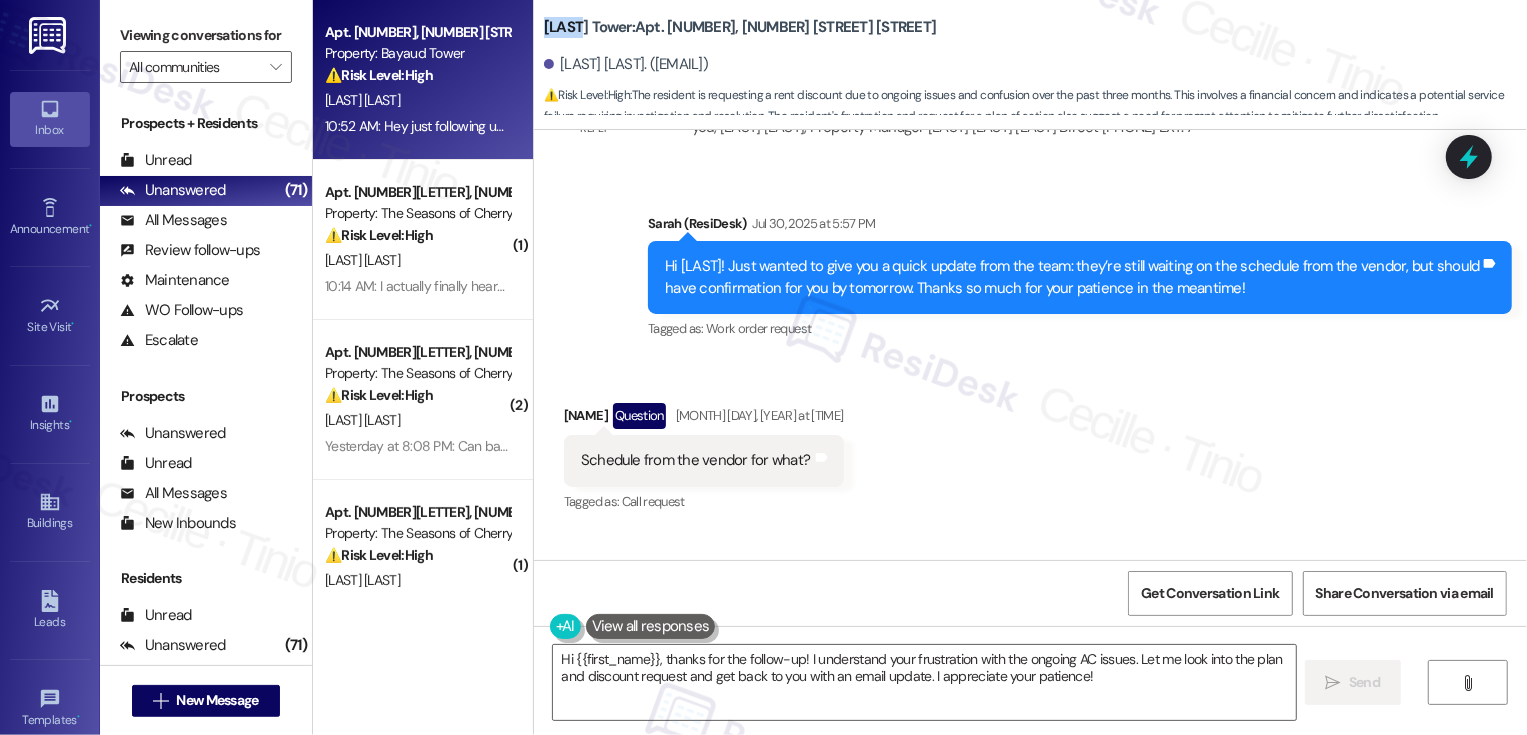 scroll, scrollTop: 1365, scrollLeft: 0, axis: vertical 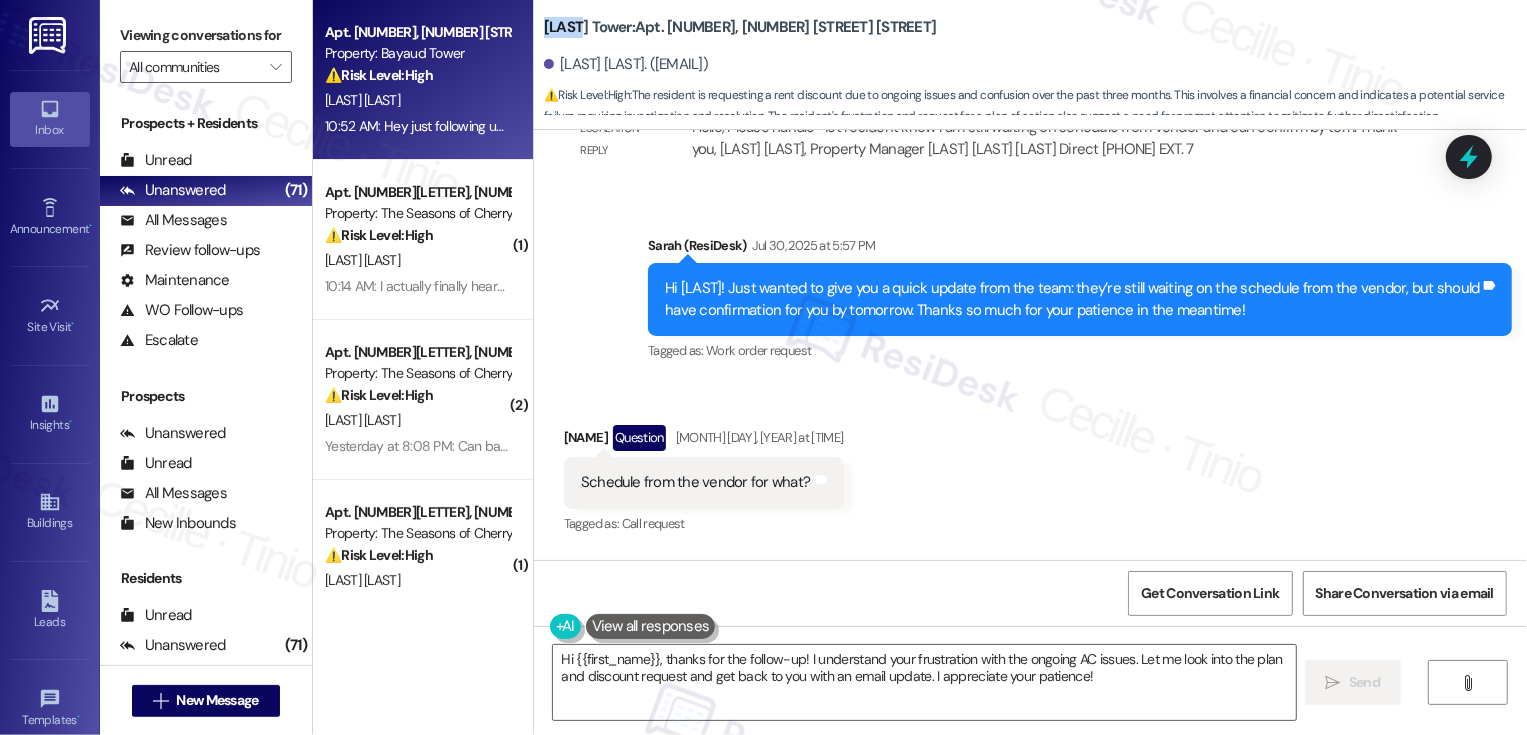 click on "[LAST] Tower: Apt. [NUMBER], [NUMBER] [STREET] [STREET]" at bounding box center [740, 27] 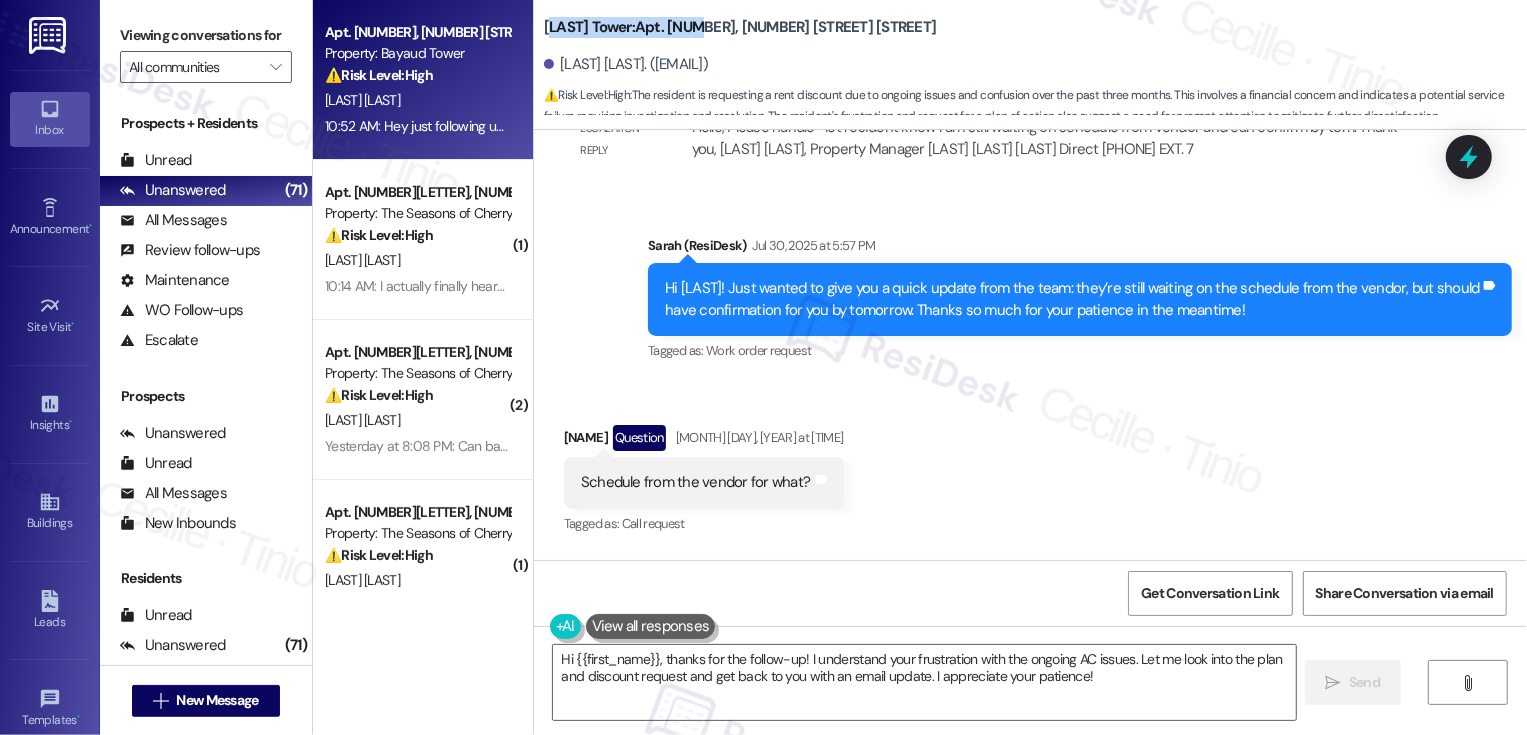 drag, startPoint x: 690, startPoint y: 27, endPoint x: 537, endPoint y: 25, distance: 153.01308 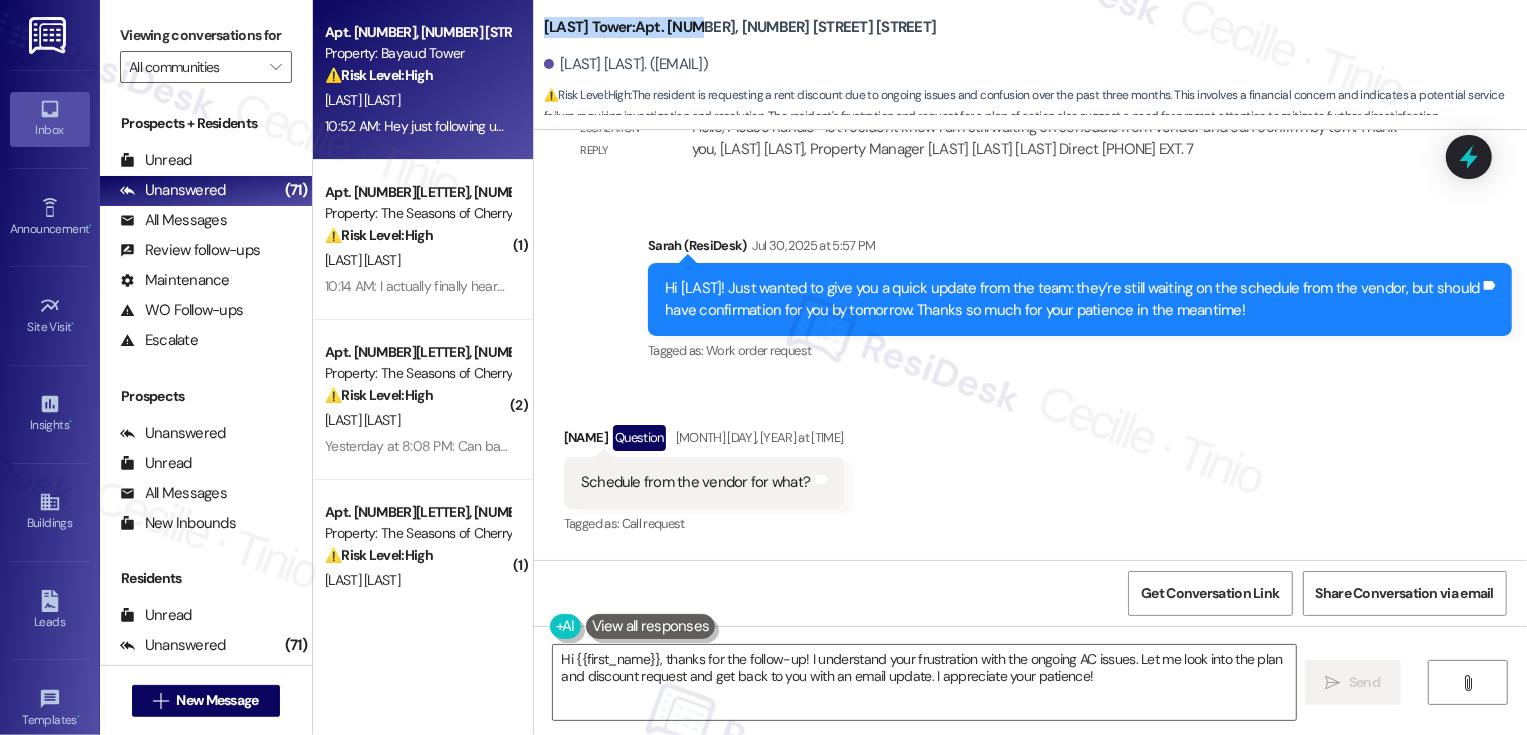 drag, startPoint x: 531, startPoint y: 26, endPoint x: 690, endPoint y: 31, distance: 159.0786 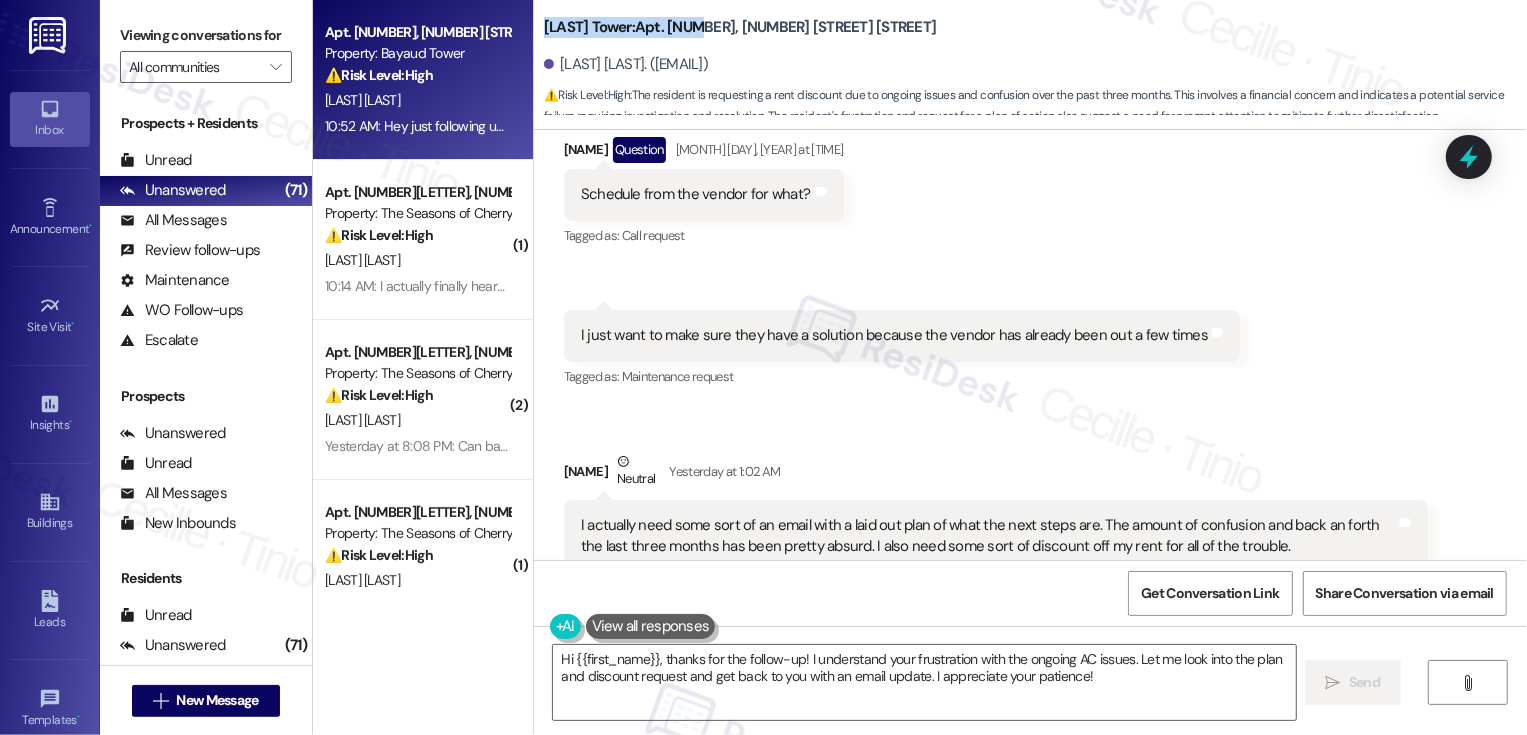 scroll, scrollTop: 1759, scrollLeft: 0, axis: vertical 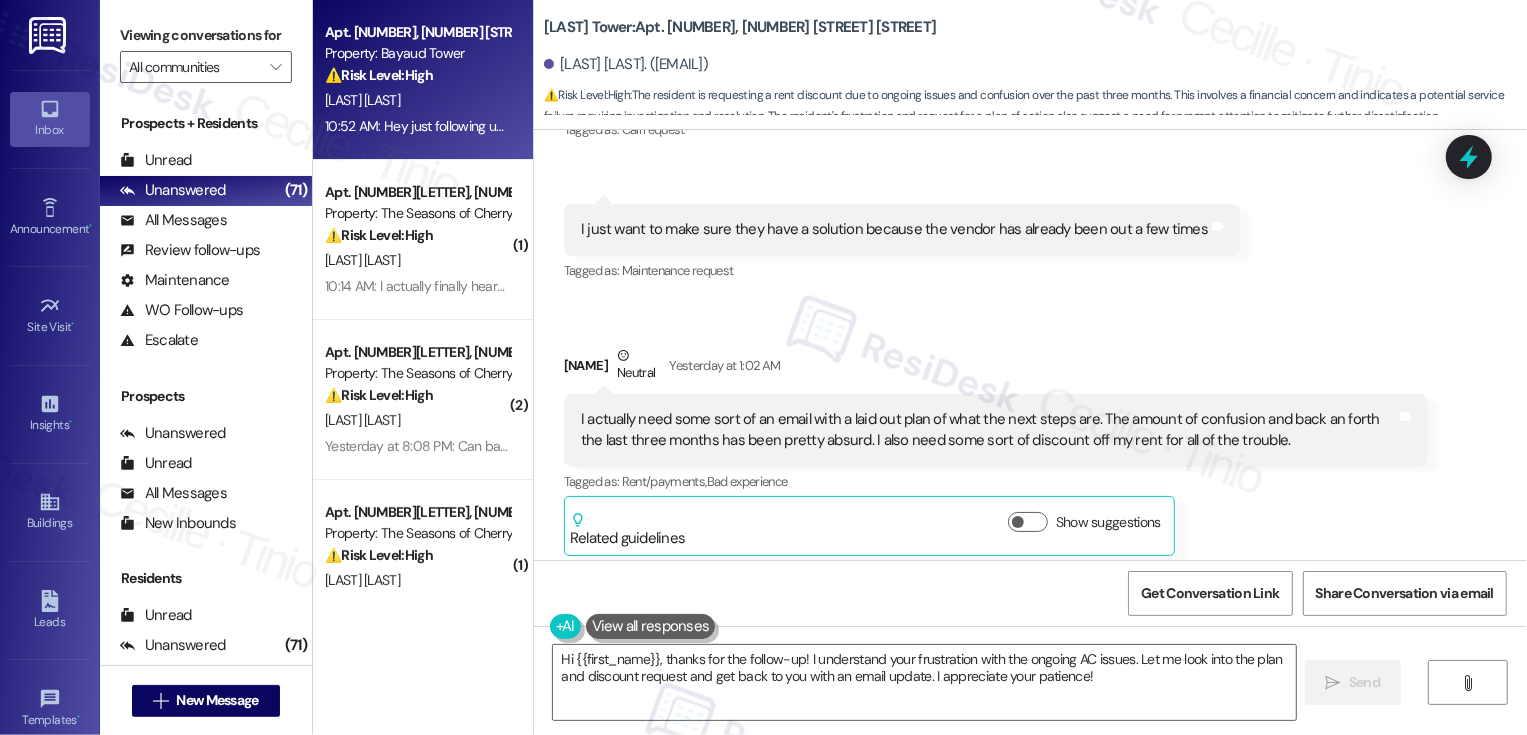 drag, startPoint x: 569, startPoint y: 251, endPoint x: 1215, endPoint y: 254, distance: 646.00696 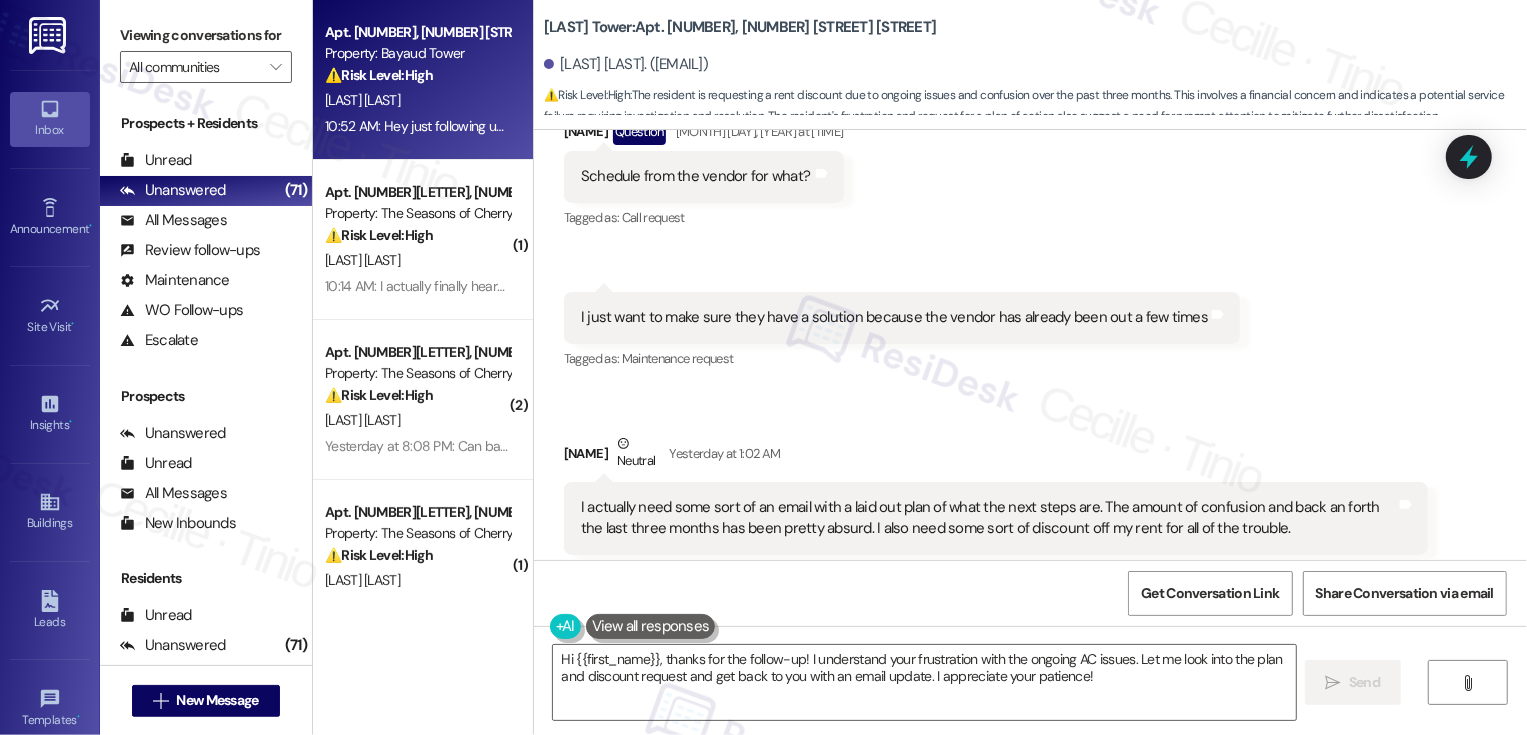 scroll, scrollTop: 1664, scrollLeft: 0, axis: vertical 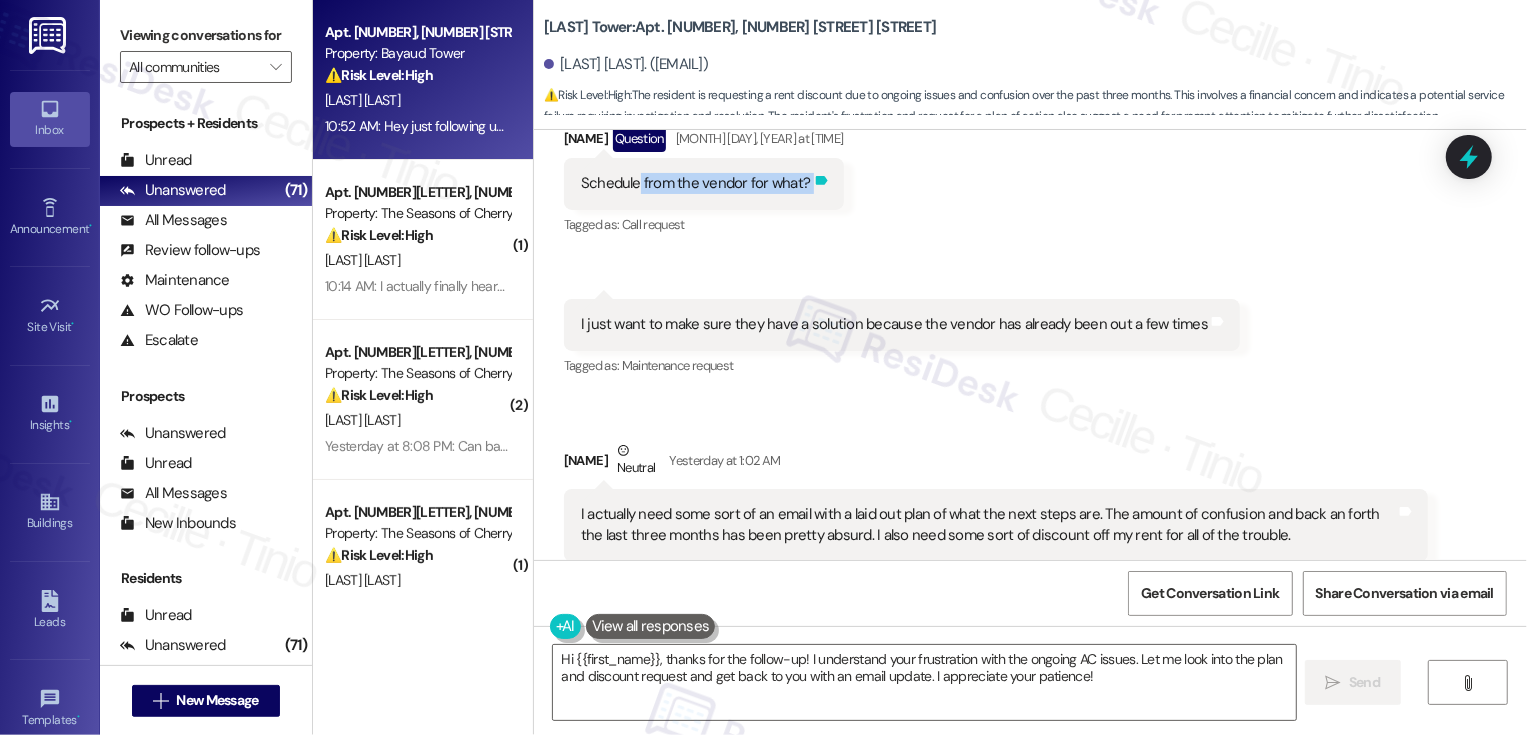 drag, startPoint x: 618, startPoint y: 203, endPoint x: 845, endPoint y: 212, distance: 227.17834 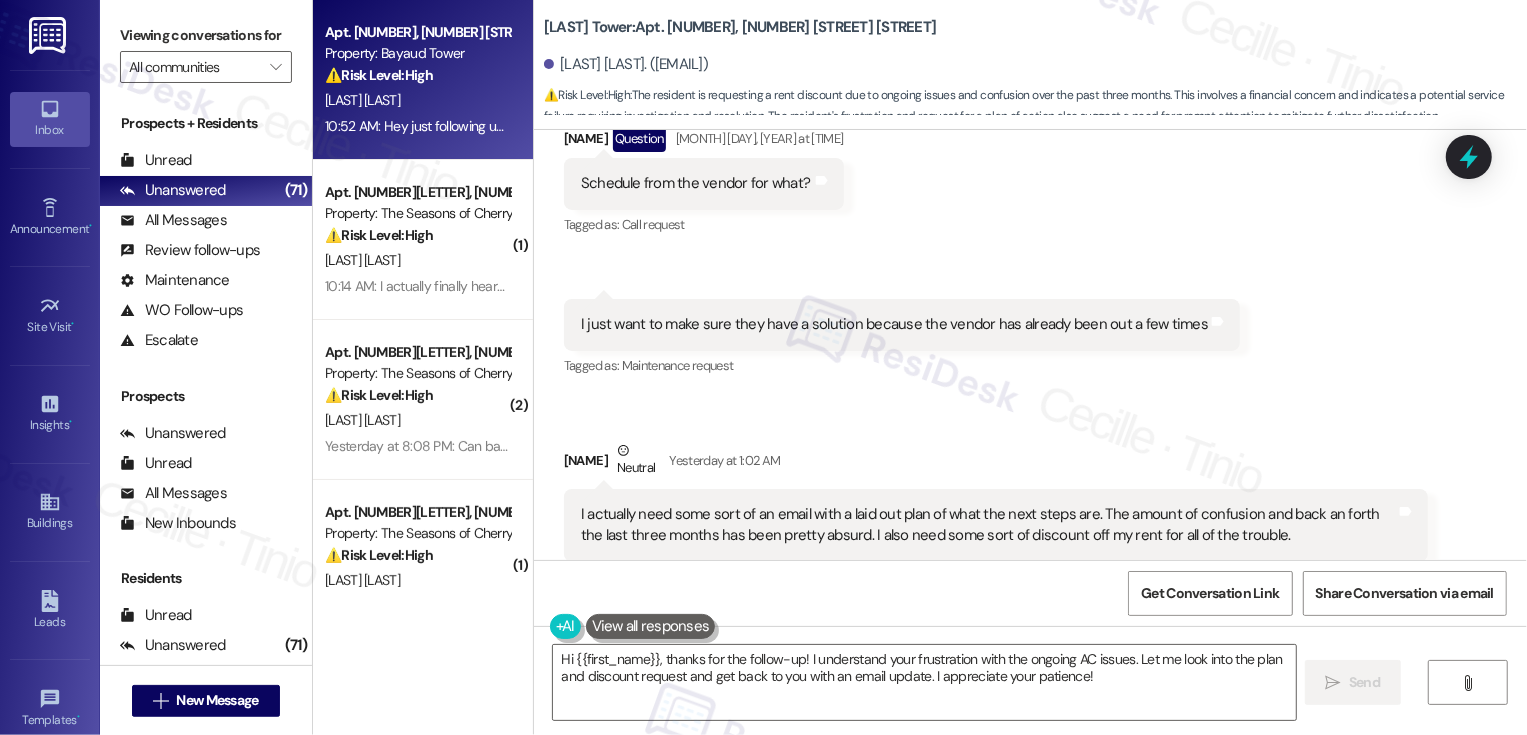 click on "I just want to make sure they have a solution because the vendor has already been out a few times" at bounding box center [894, 324] 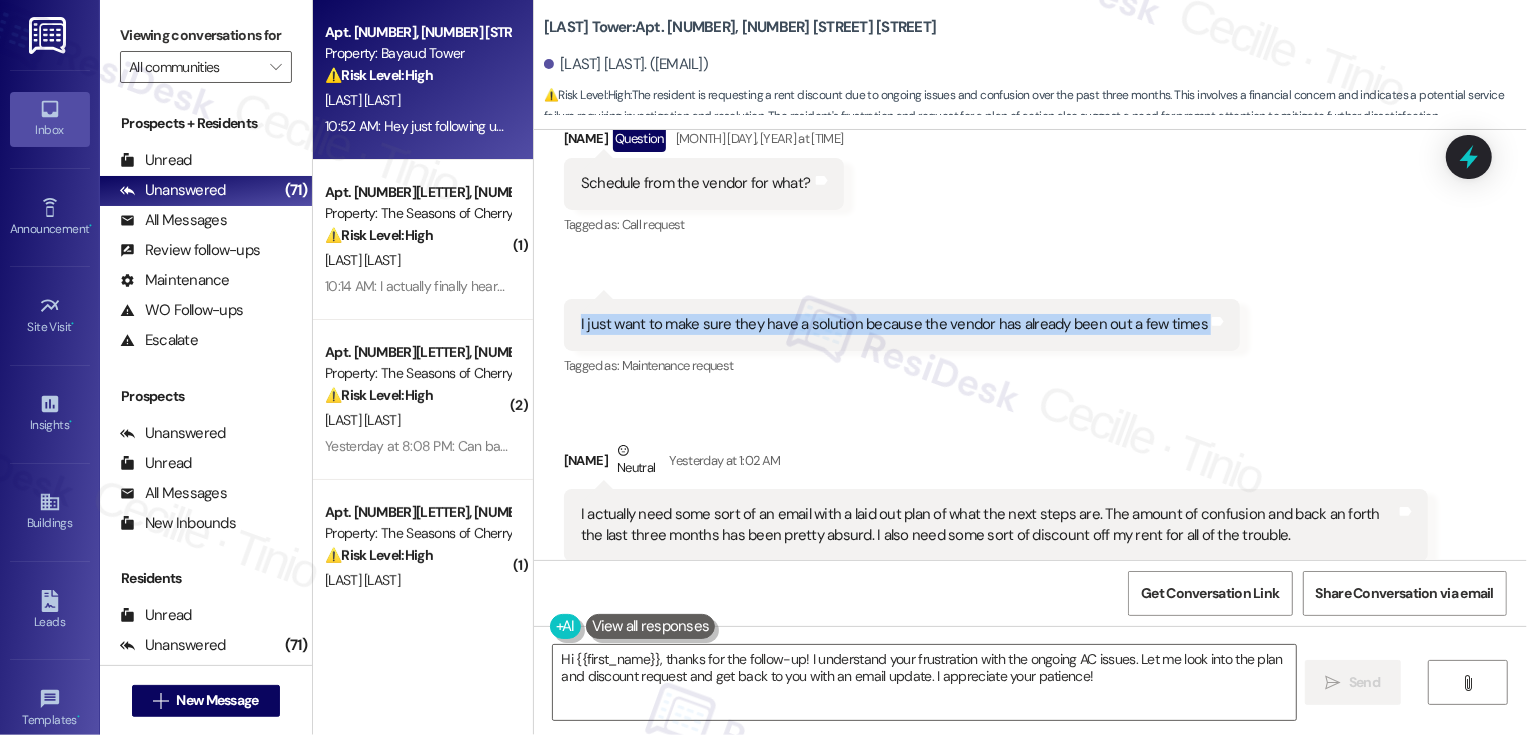 drag, startPoint x: 568, startPoint y: 344, endPoint x: 1213, endPoint y: 349, distance: 645.0194 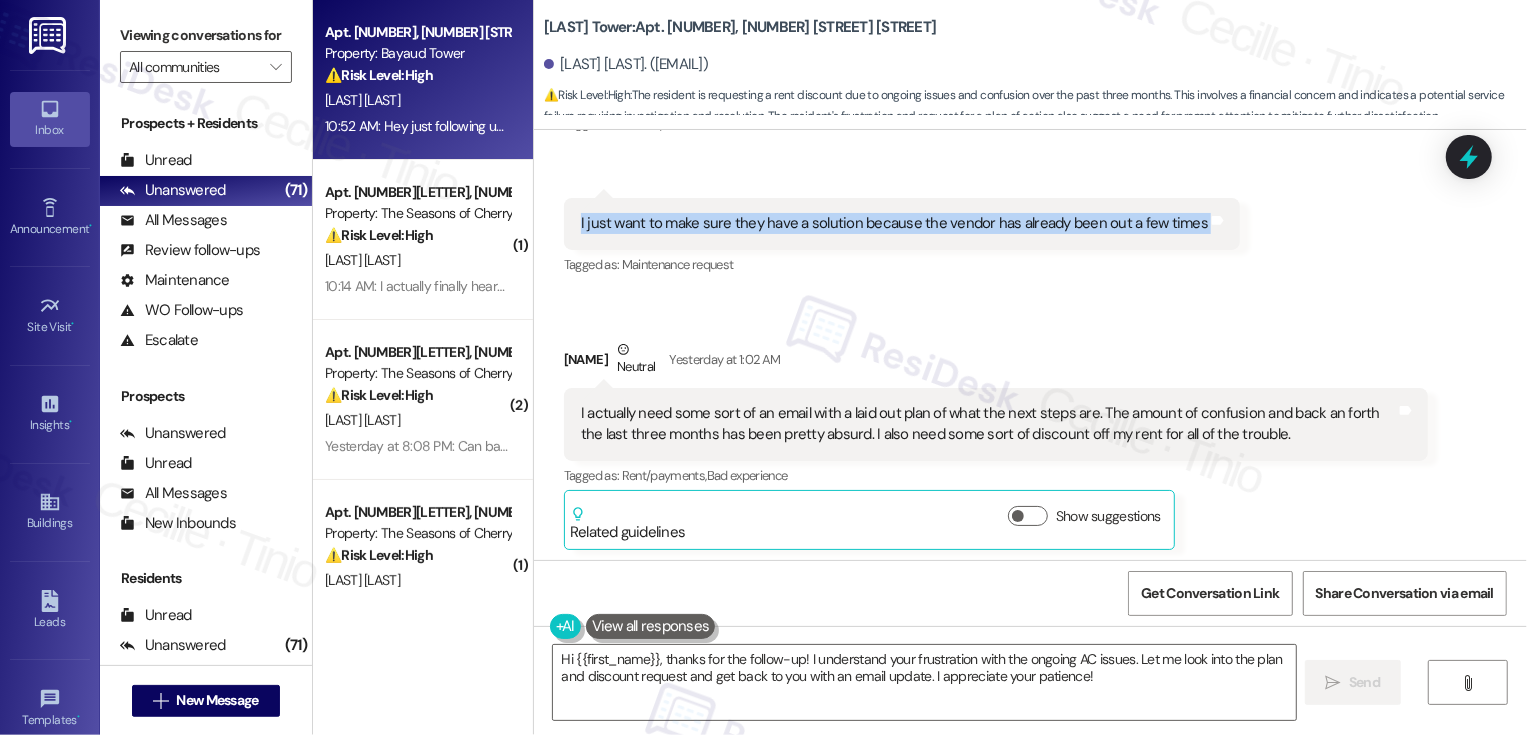 scroll, scrollTop: 1828, scrollLeft: 0, axis: vertical 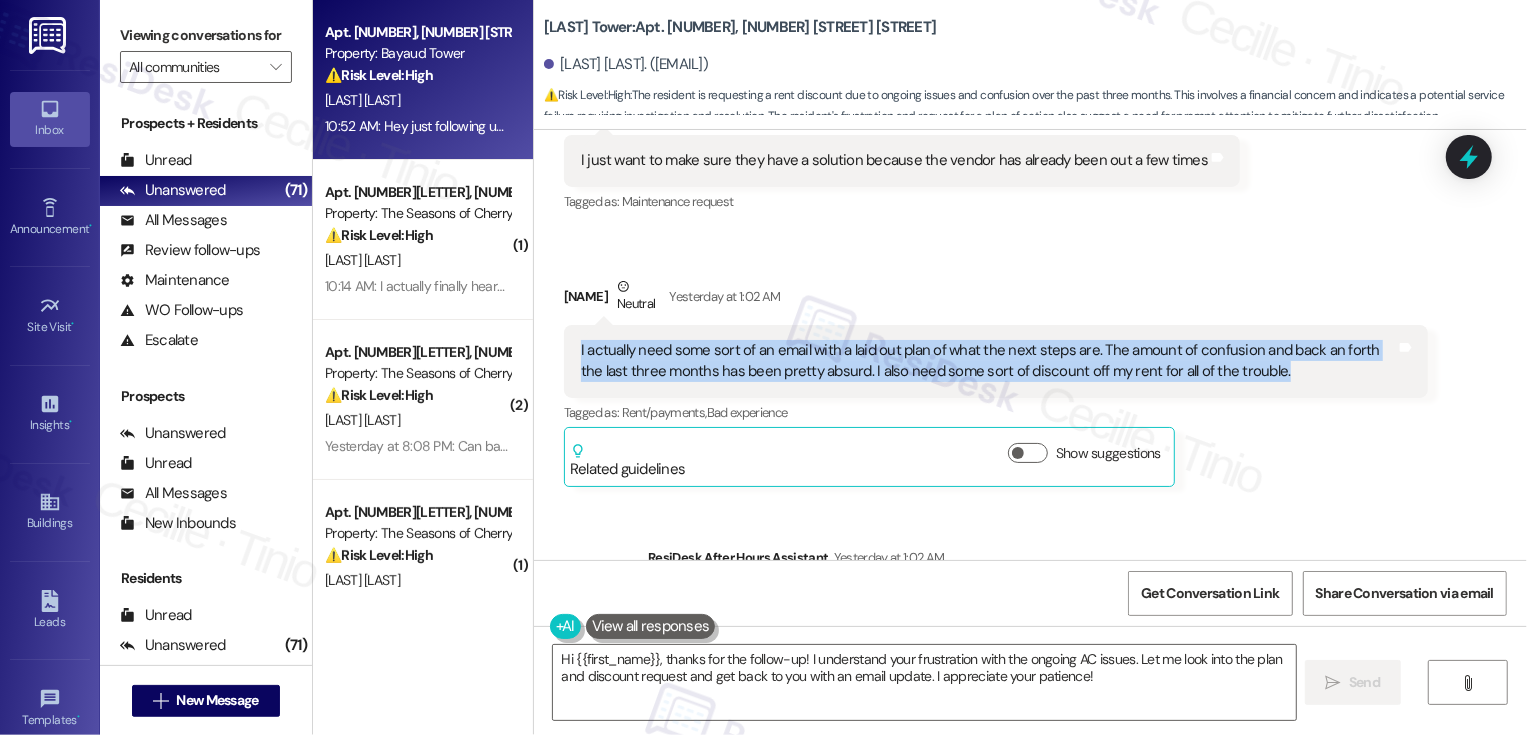 drag, startPoint x: 562, startPoint y: 372, endPoint x: 1246, endPoint y: 403, distance: 684.70215 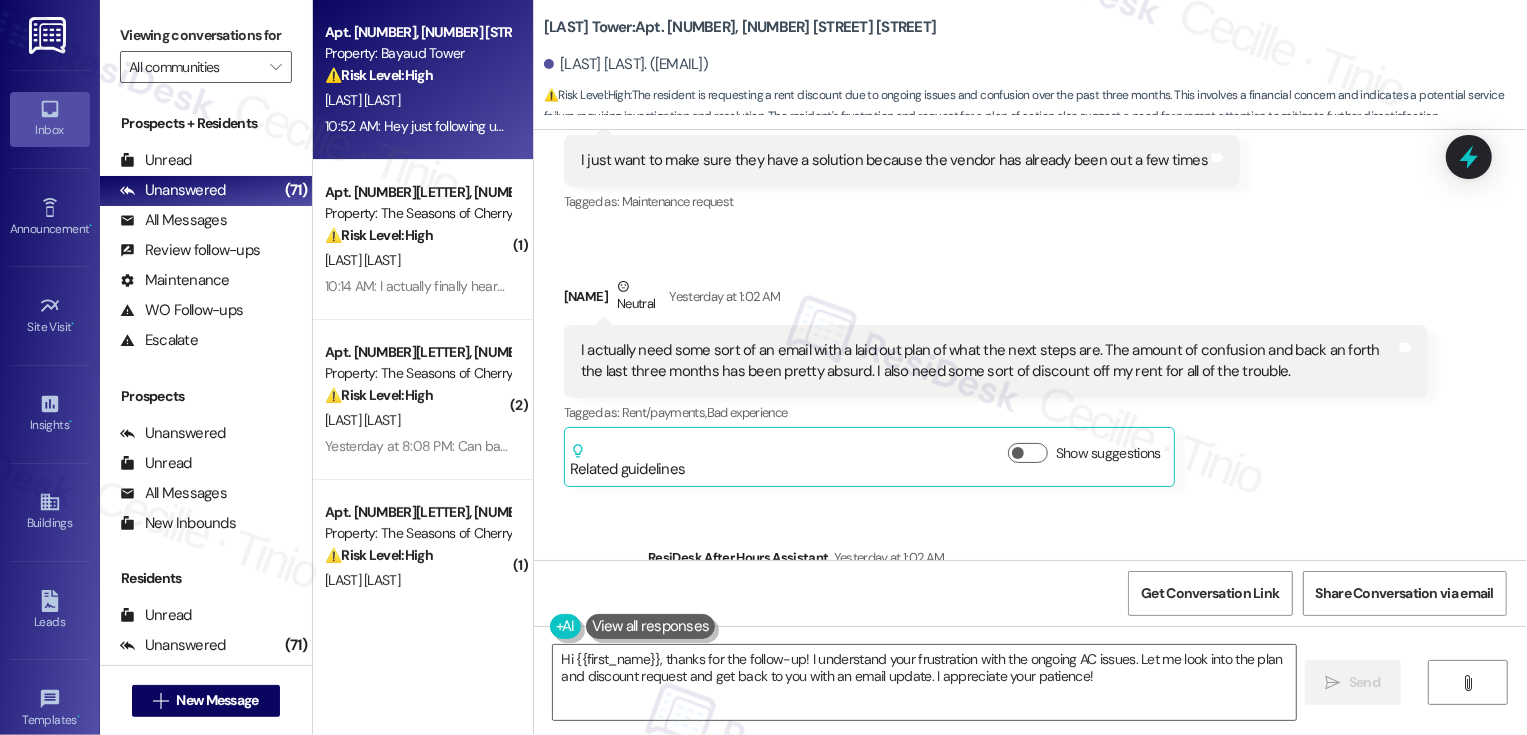 scroll, scrollTop: 2150, scrollLeft: 0, axis: vertical 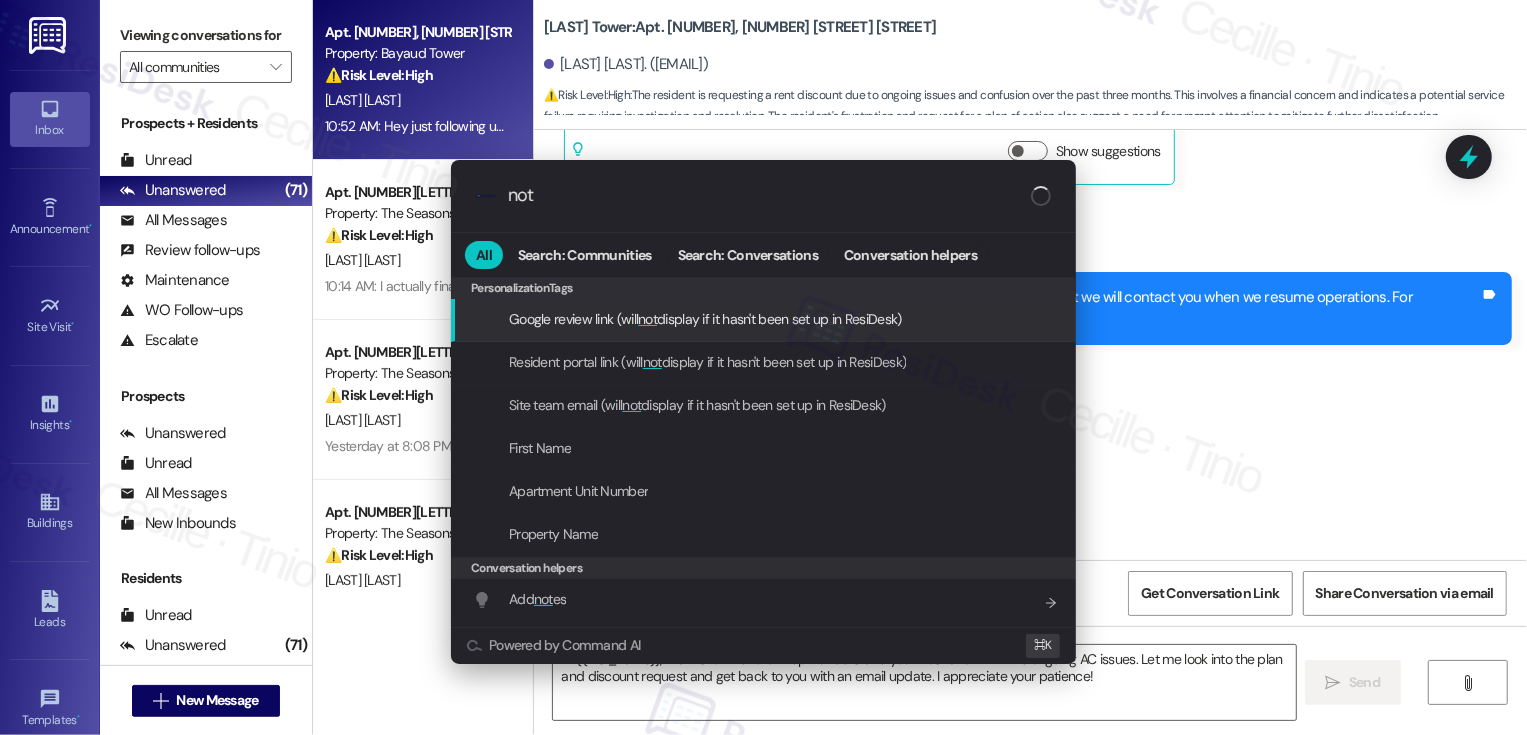 type on "note" 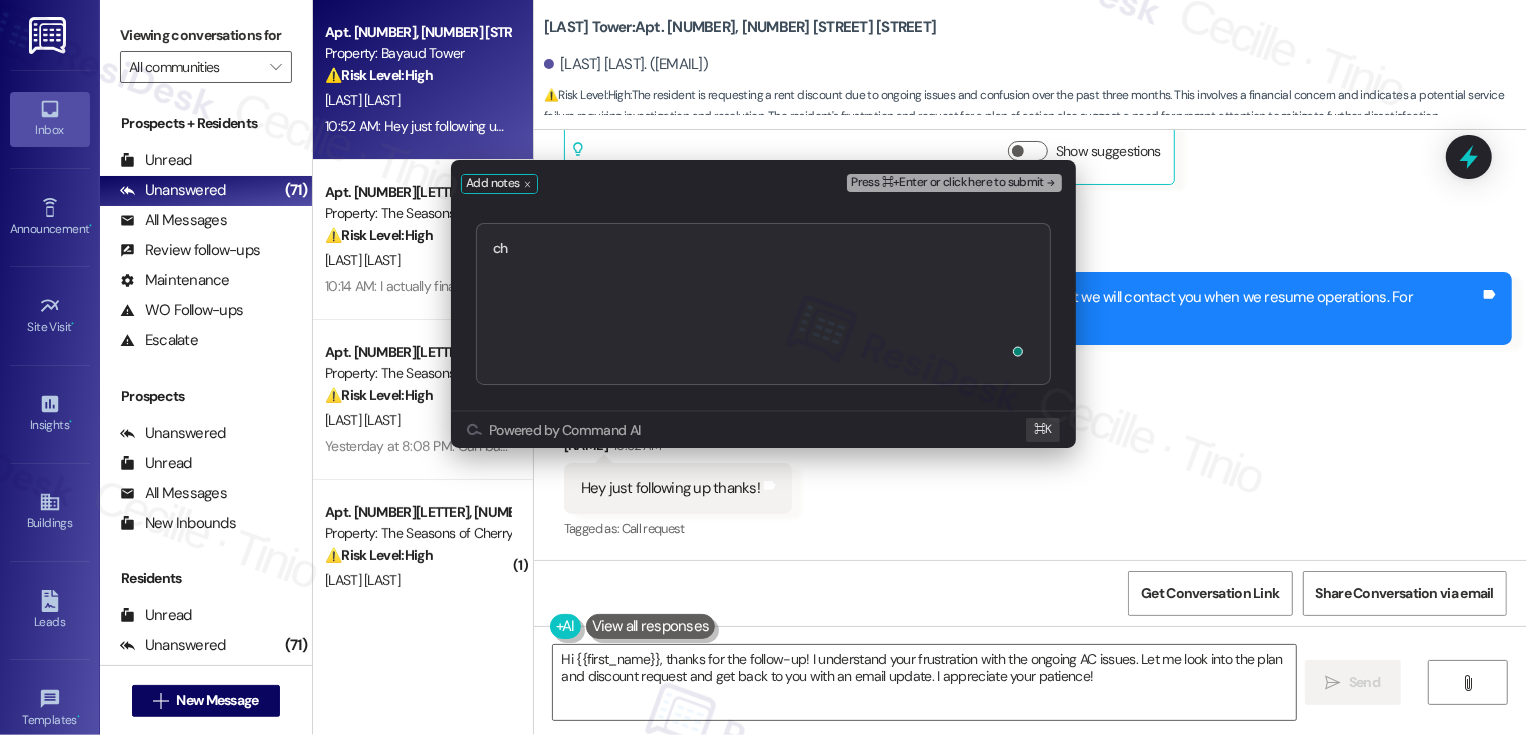 type on "c" 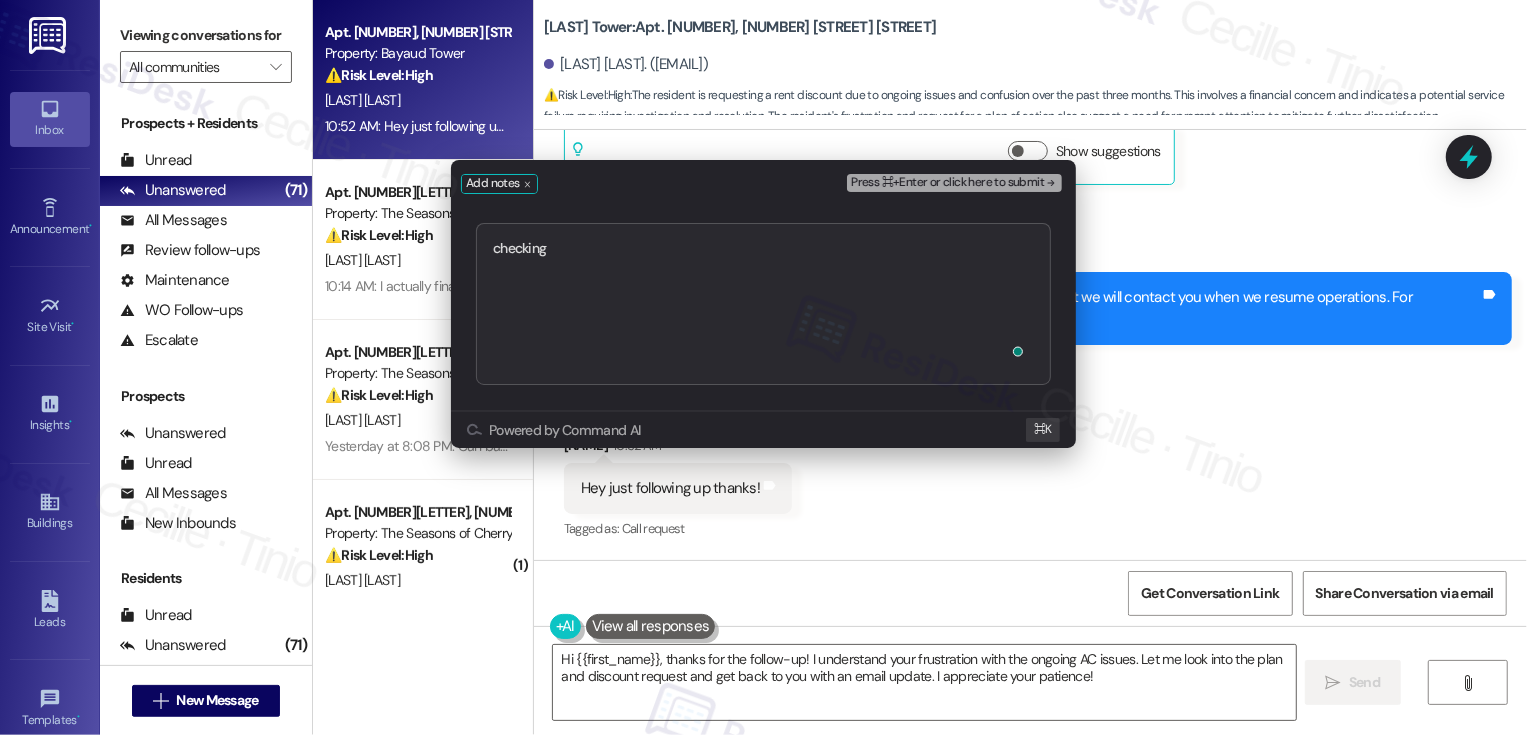 type on "checking
https://residesk.slack.com/archives/C094PQXJKKP/p1754068145796599?thread_ts=1753911119.824709&cid=C094PQXJKKP" 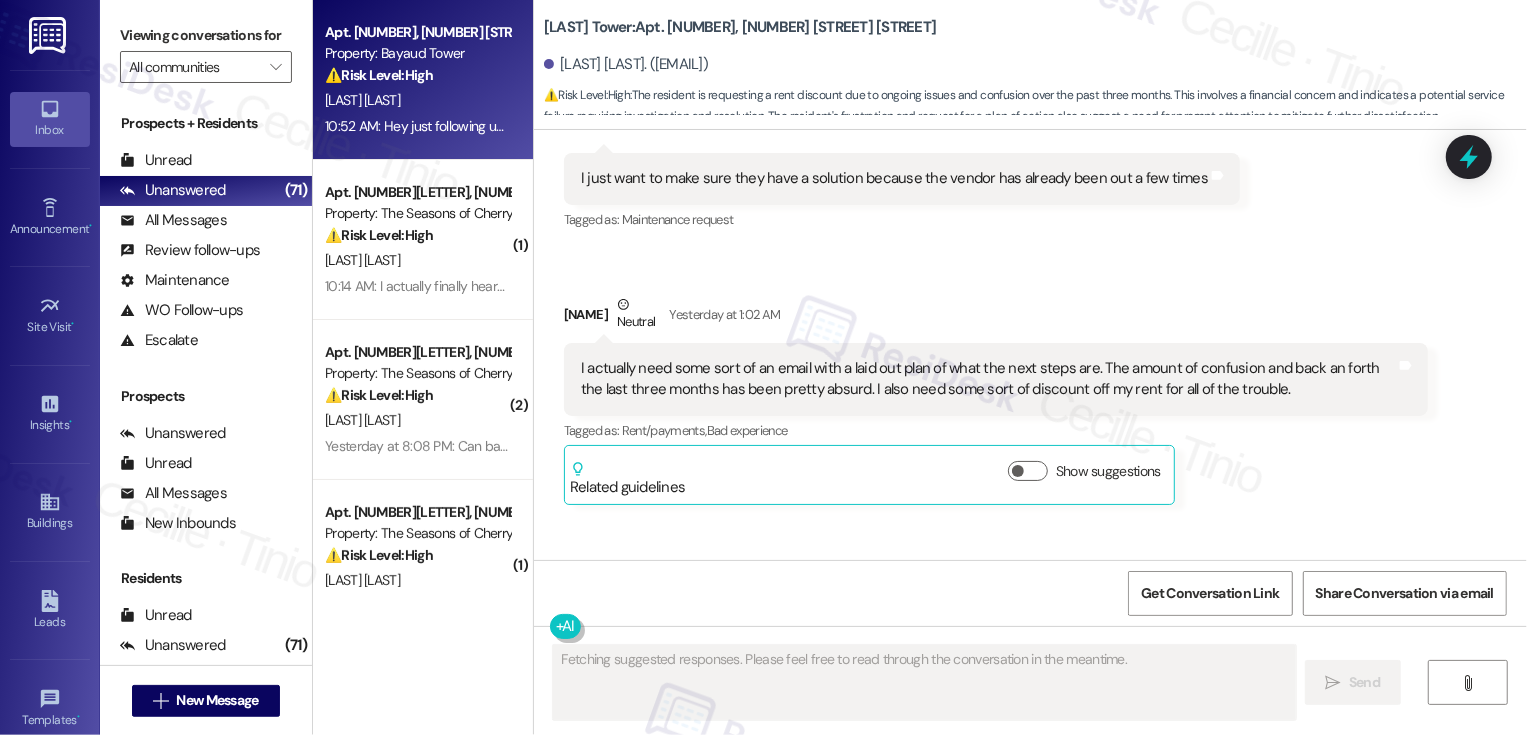 scroll, scrollTop: 1651, scrollLeft: 0, axis: vertical 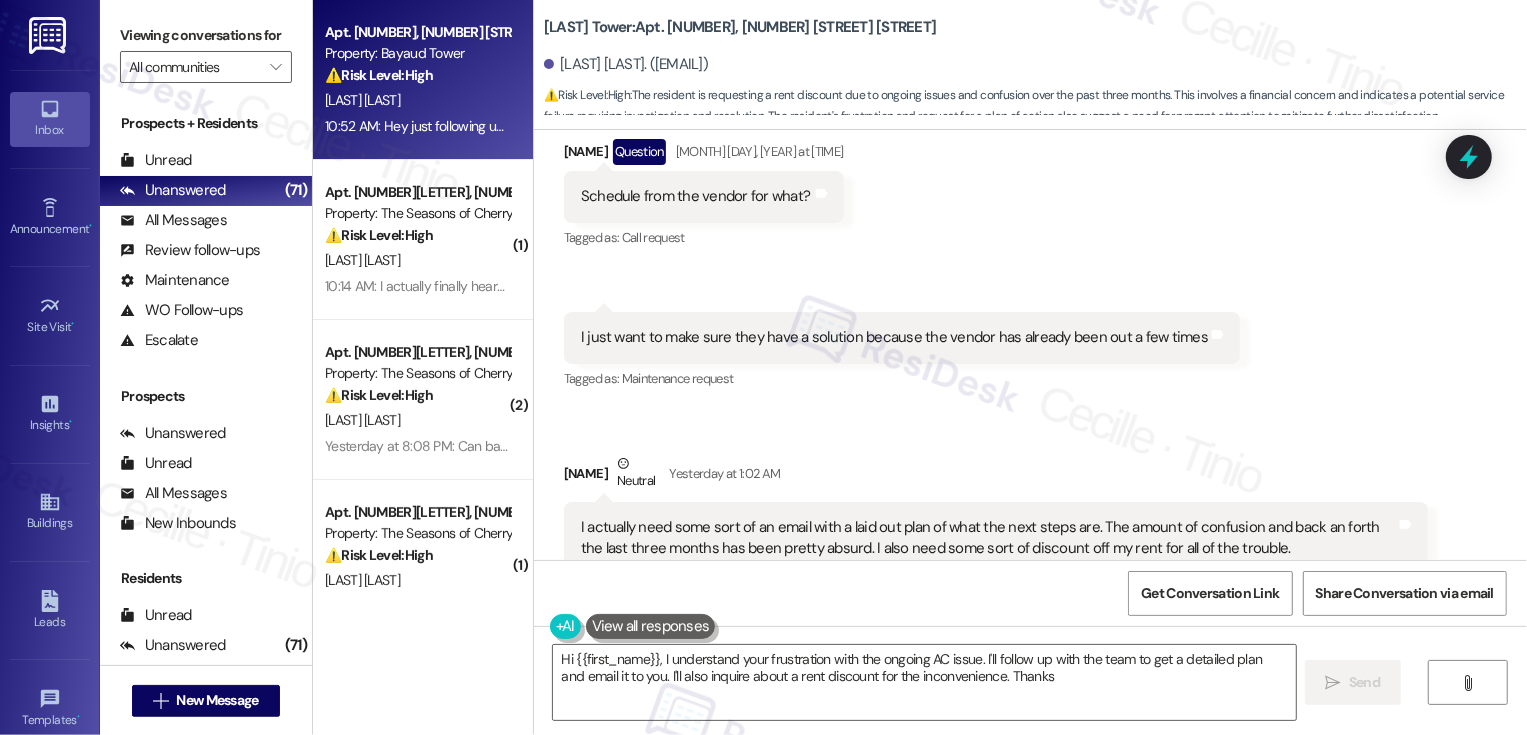 type on "Hi {{first_name}}, I understand your frustration with the ongoing AC issue. I'll follow up with the team to get a detailed plan and email it to you. I'll also inquire about a rent discount for the inconvenience. Thanks!" 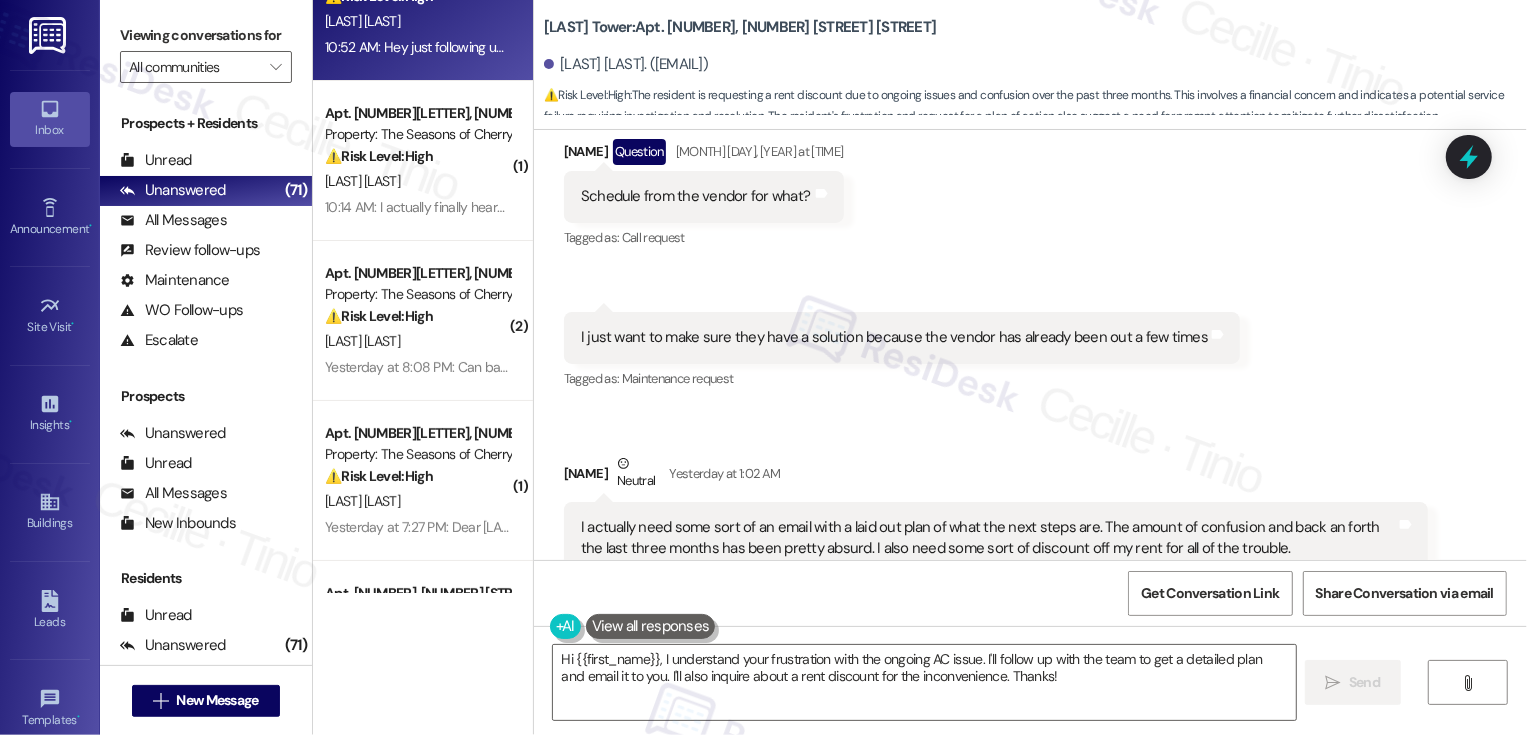 scroll, scrollTop: 83, scrollLeft: 0, axis: vertical 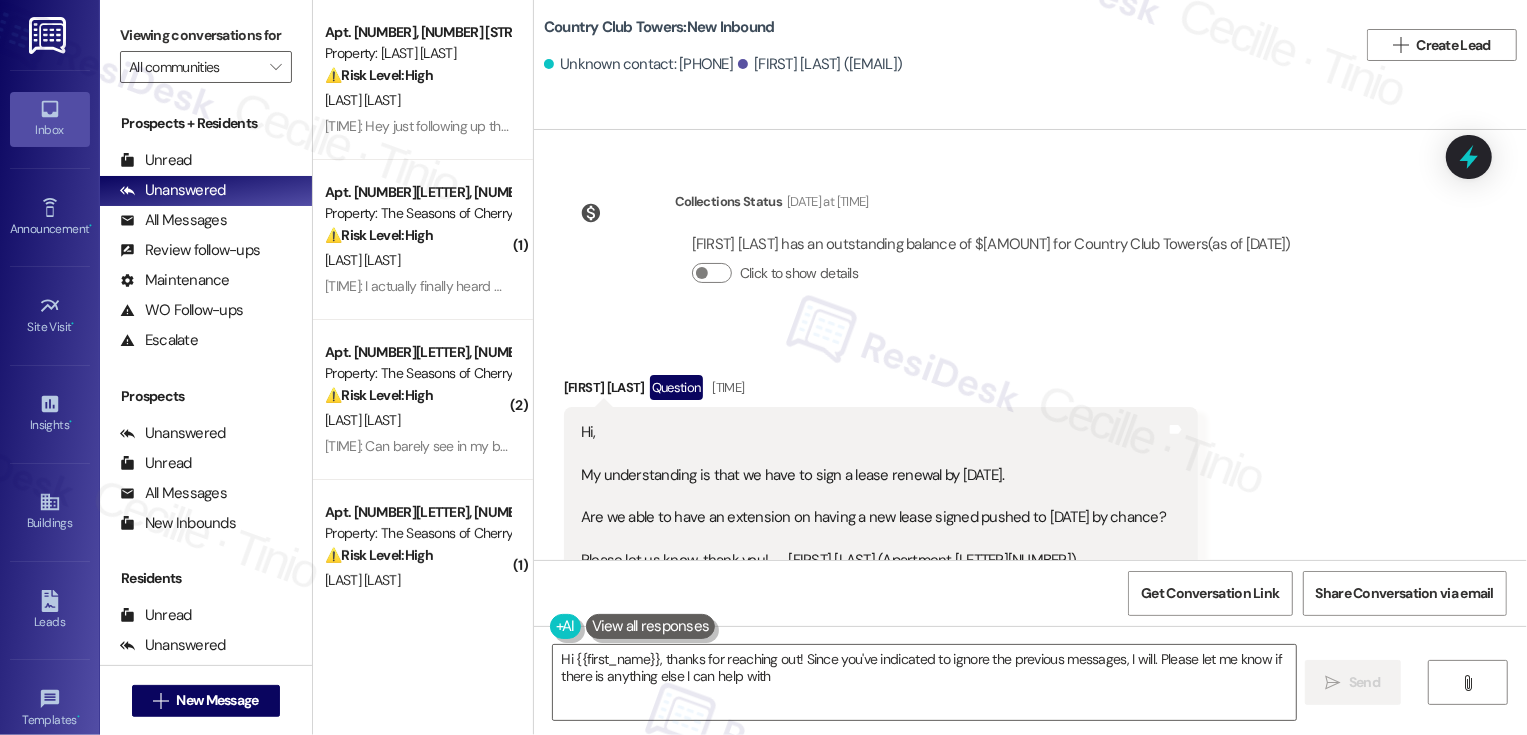 type on "Hi {{first_name}}, thanks for reaching out! Since you've indicated to ignore the previous messages, I will. Please let me know if there is anything else I can help with!" 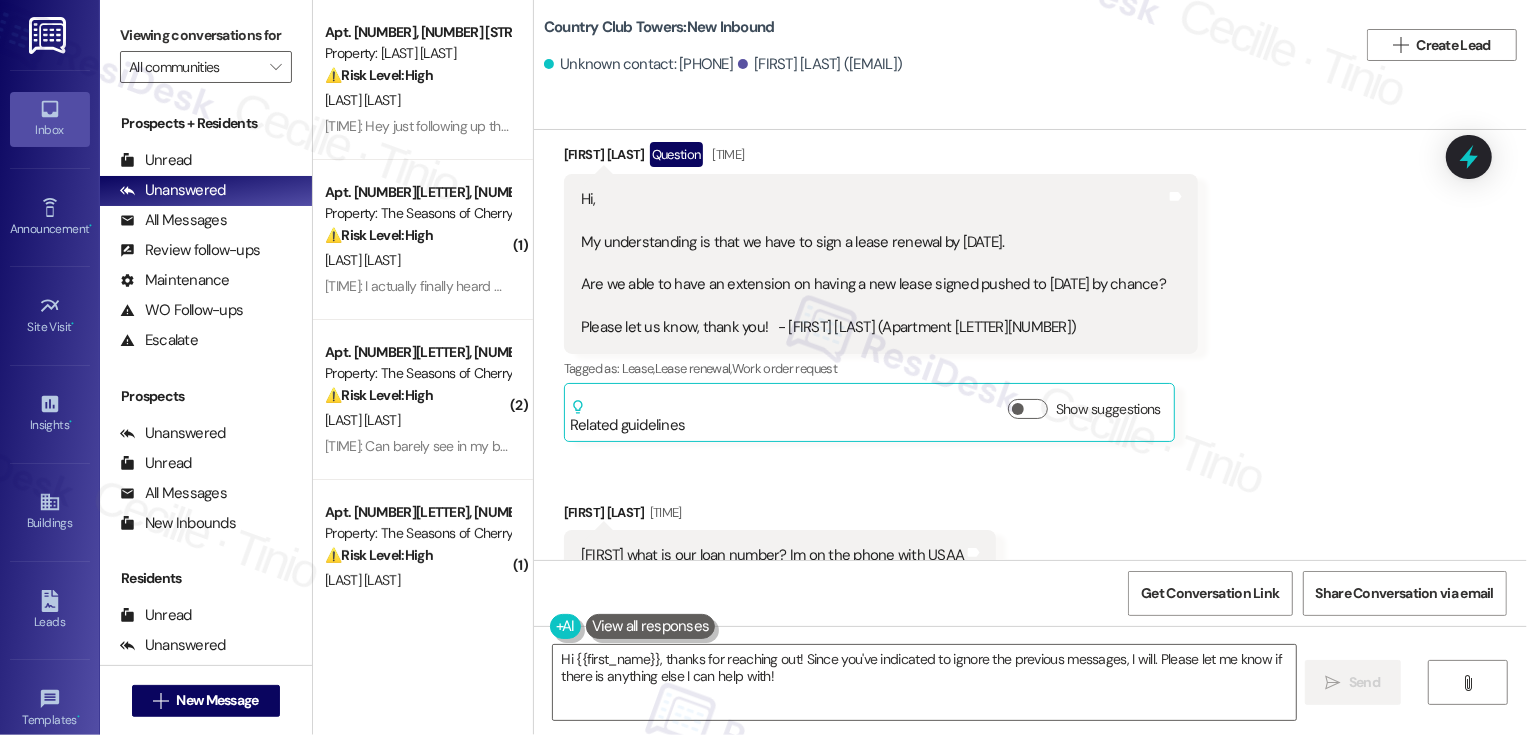 scroll, scrollTop: 439, scrollLeft: 0, axis: vertical 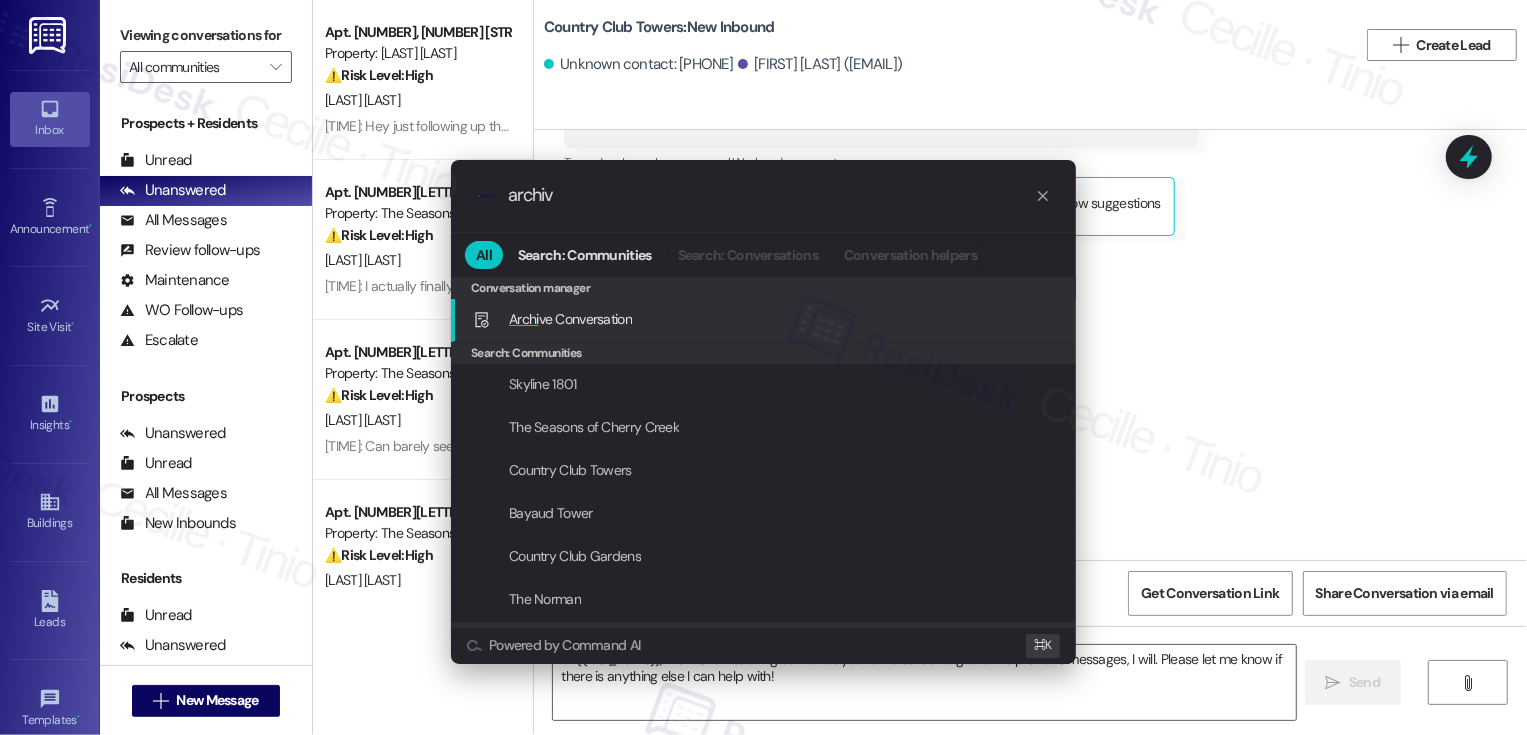 type on "archive" 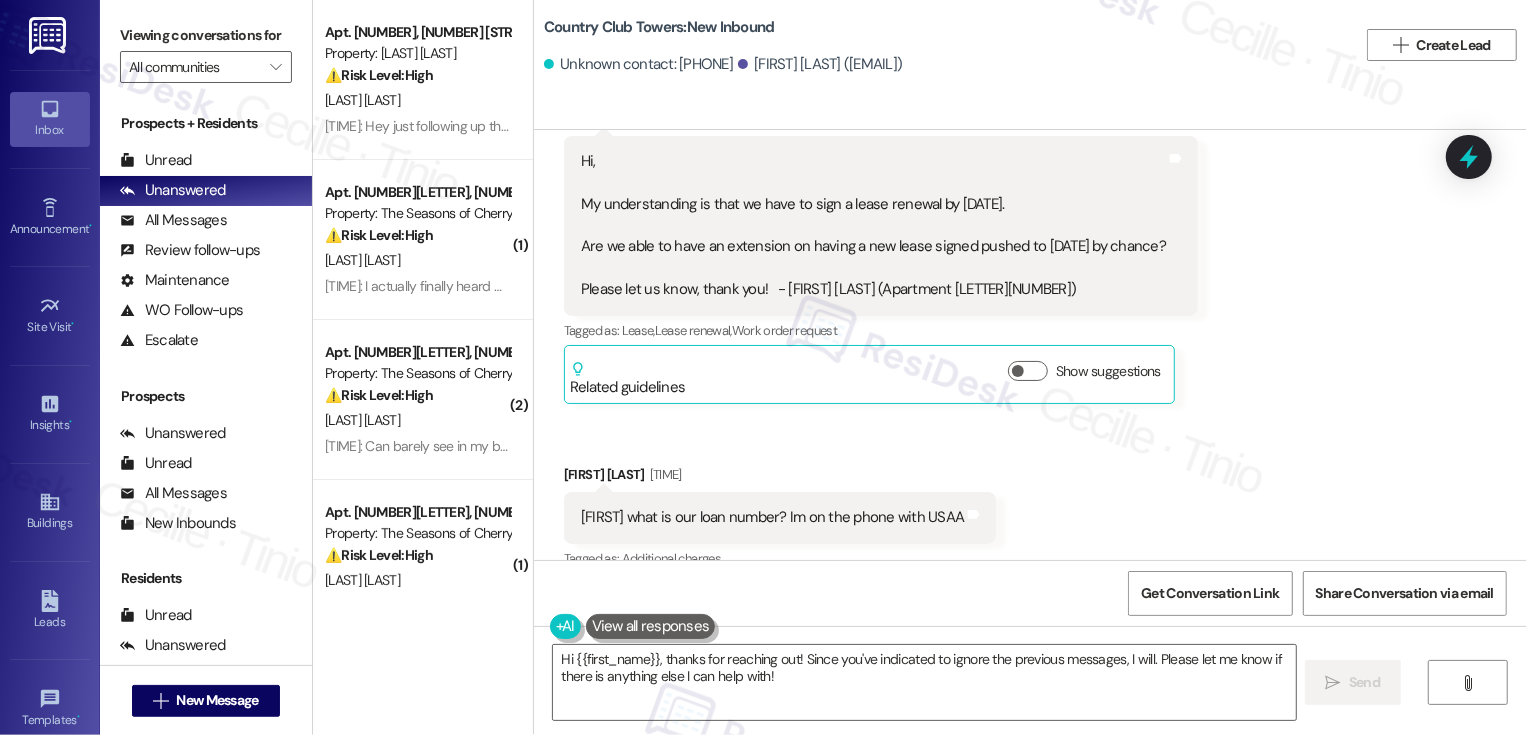 scroll, scrollTop: 439, scrollLeft: 0, axis: vertical 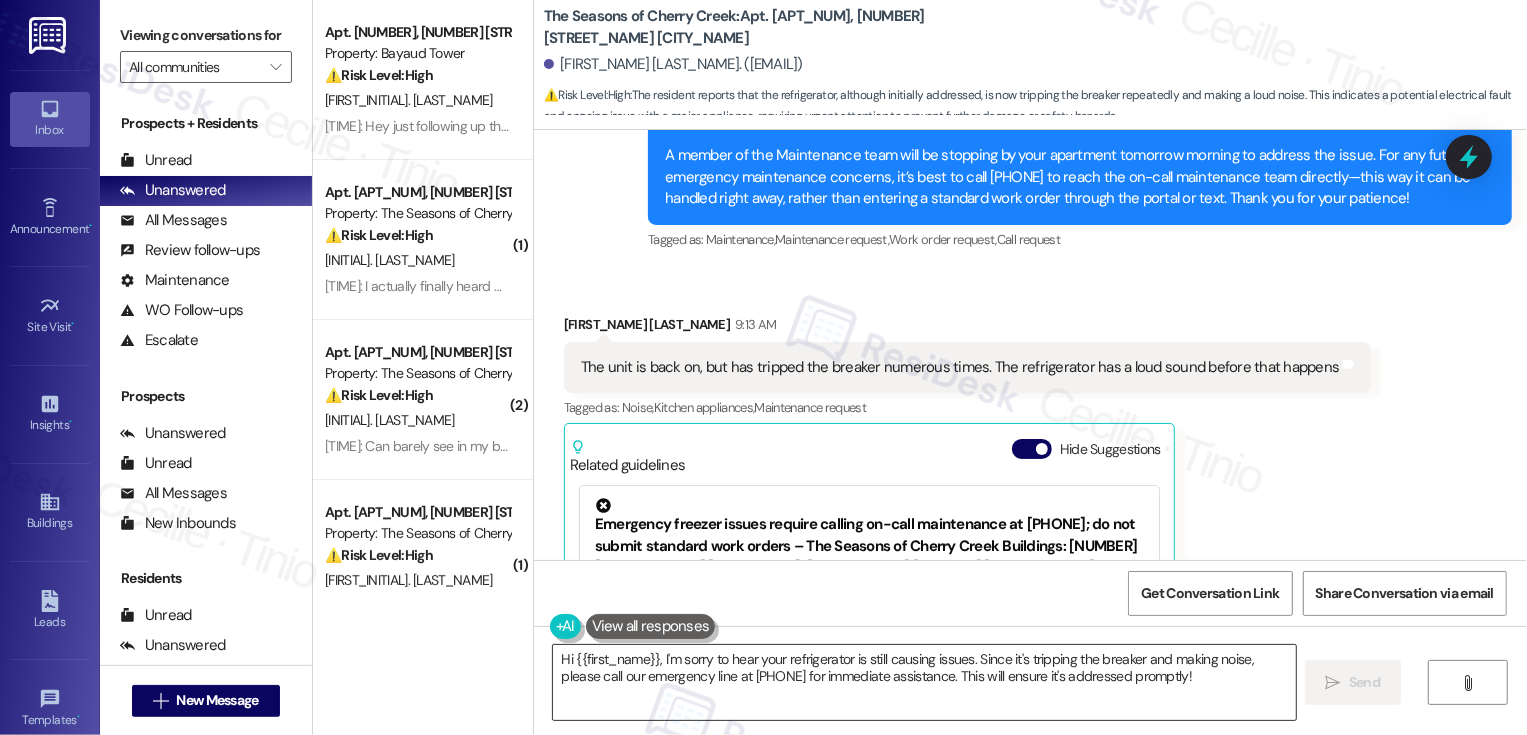 click on "Hi {{first_name}}, I'm sorry to hear your refrigerator is still causing issues. Since it's tripping the breaker and making noise, please call our emergency line at [PHONE] for immediate assistance. This will ensure it's addressed promptly!" at bounding box center [924, 682] 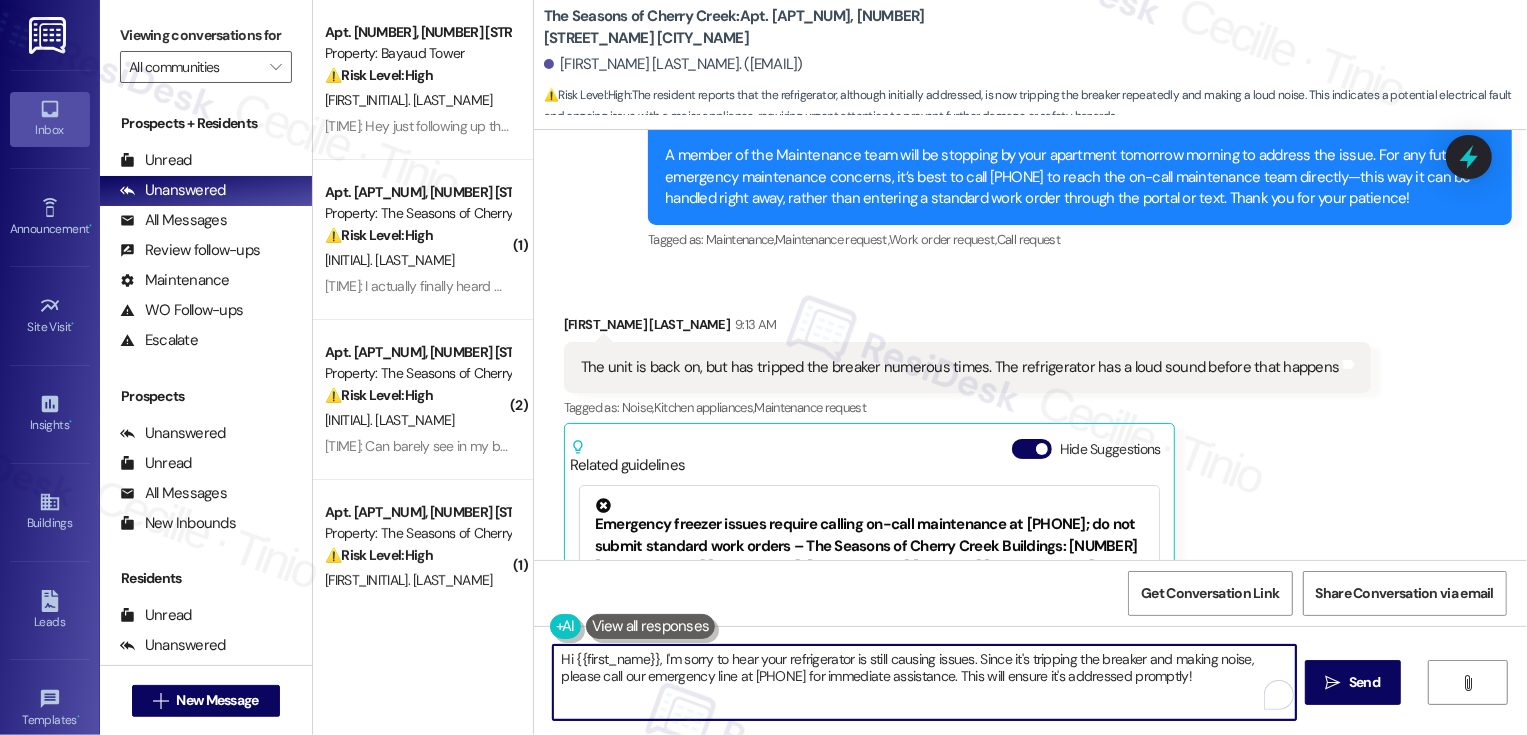 click on "Hi {{first_name}}, I'm sorry to hear your refrigerator is still causing issues. Since it's tripping the breaker and making noise, please call our emergency line at [PHONE] for immediate assistance. This will ensure it's addressed promptly!" at bounding box center [924, 682] 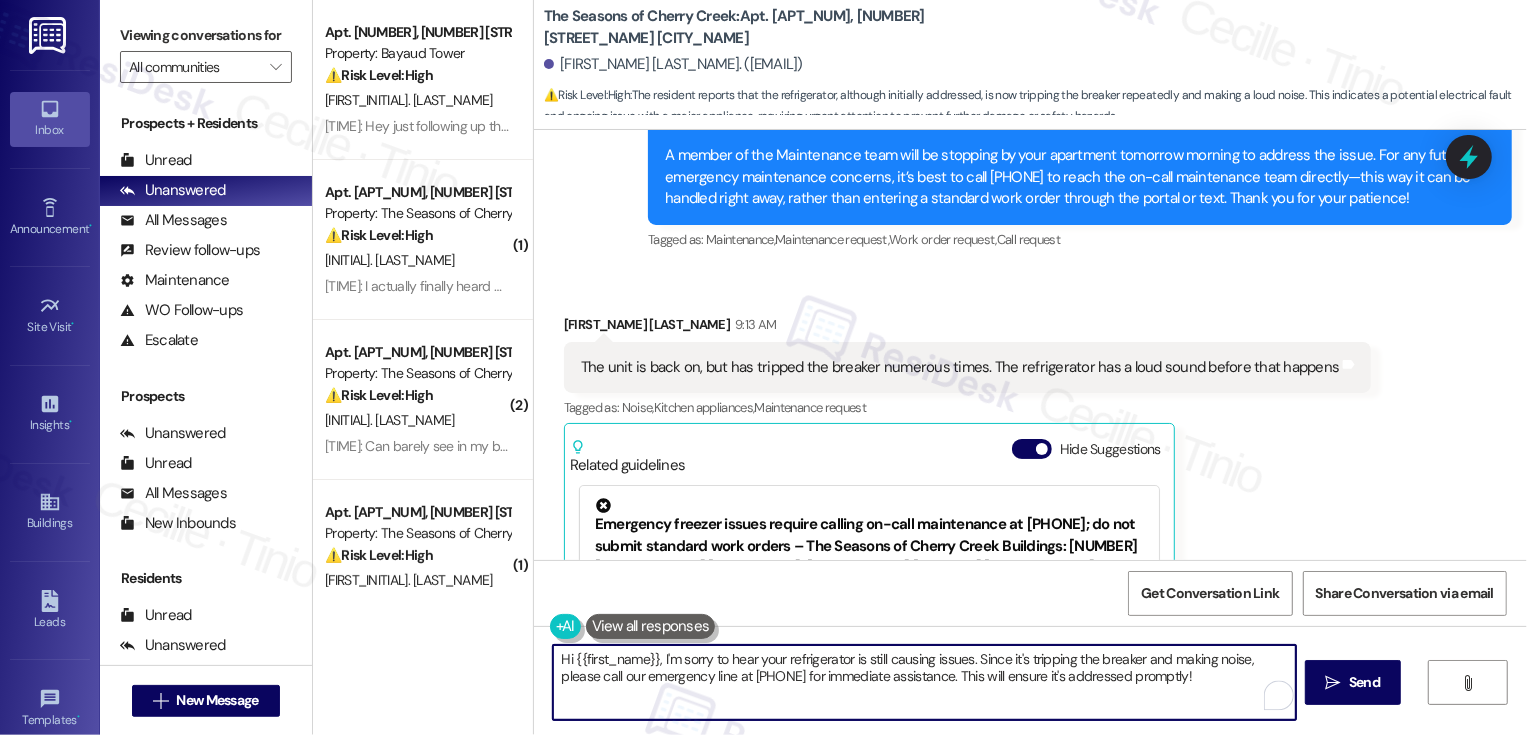 drag, startPoint x: 969, startPoint y: 658, endPoint x: 1214, endPoint y: 708, distance: 250.04999 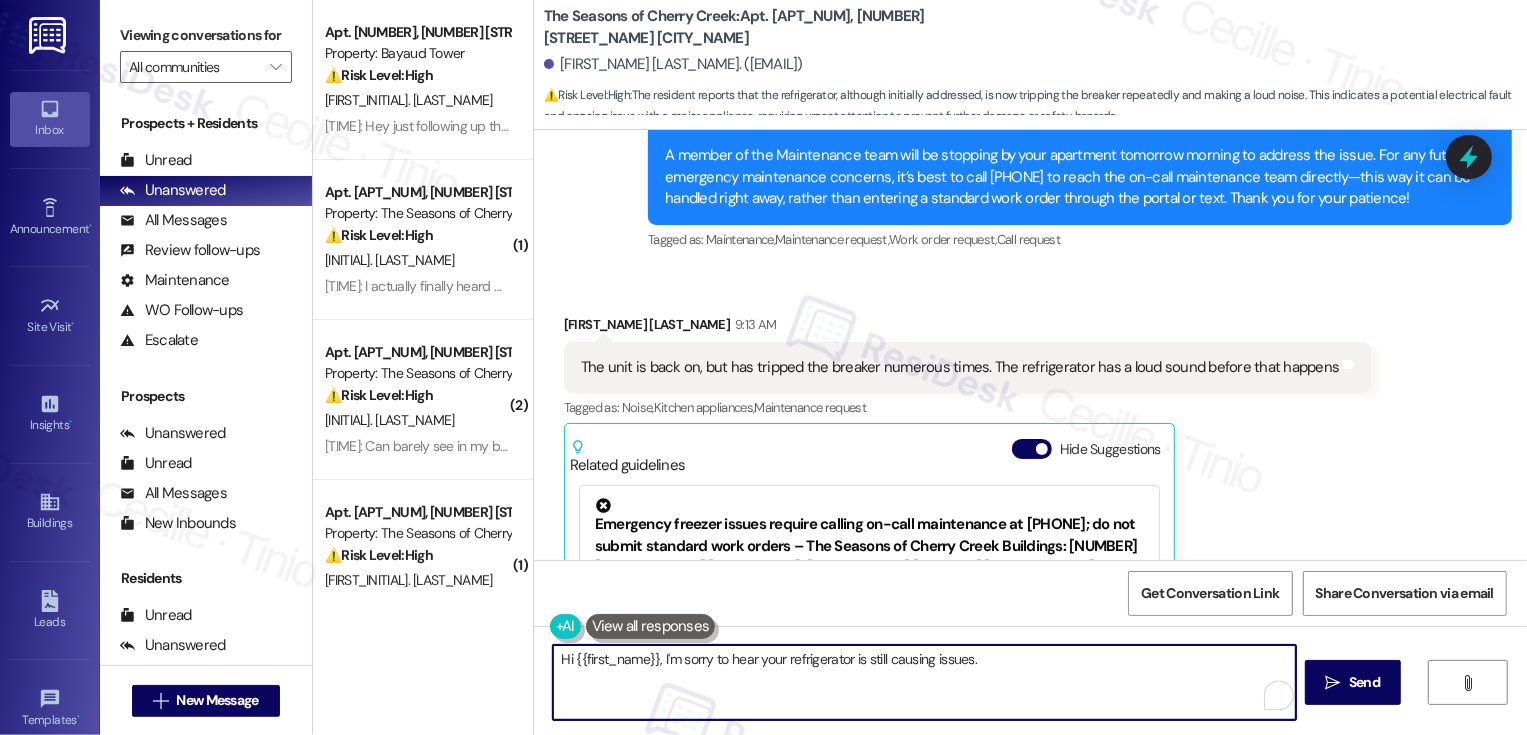 type on "Hi {{first_name}}, I'm sorry to hear your refrigerator is still causing issues." 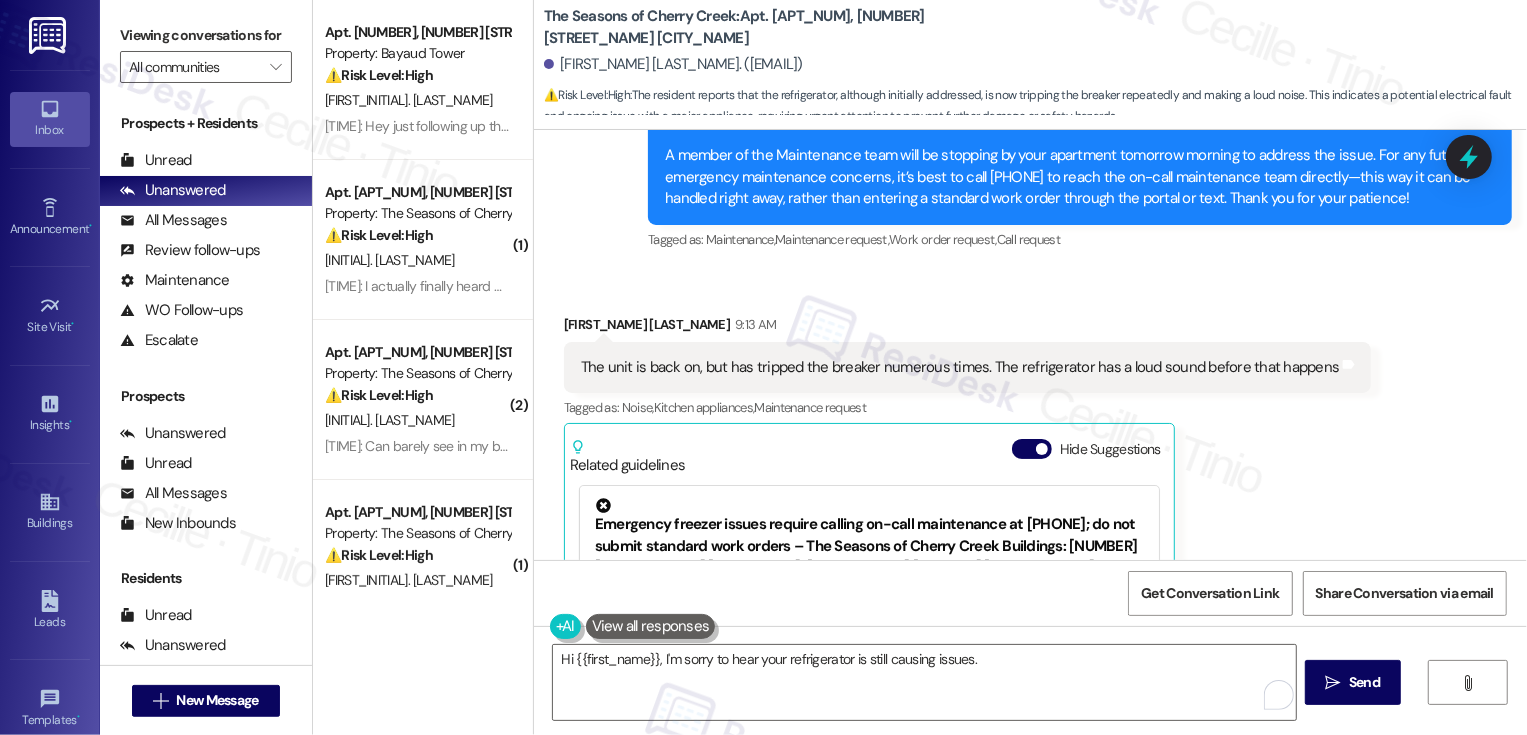 click on "[LOCATION_NAME]: Apt. [NUMBER][LETTER], [NUMBER] [STREET_NAME] [STREET_NAME]" at bounding box center (744, 27) 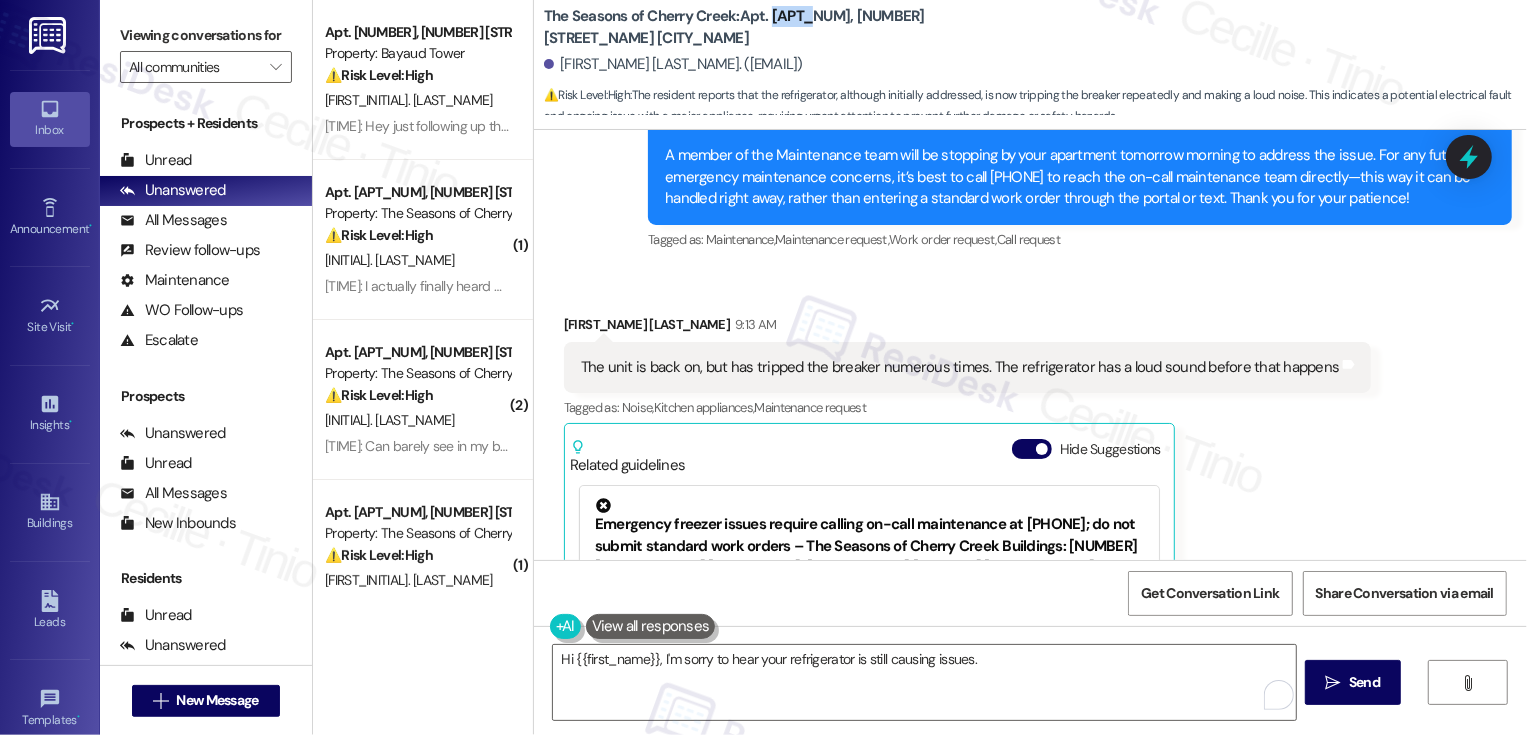 copy on "[NUMBER]" 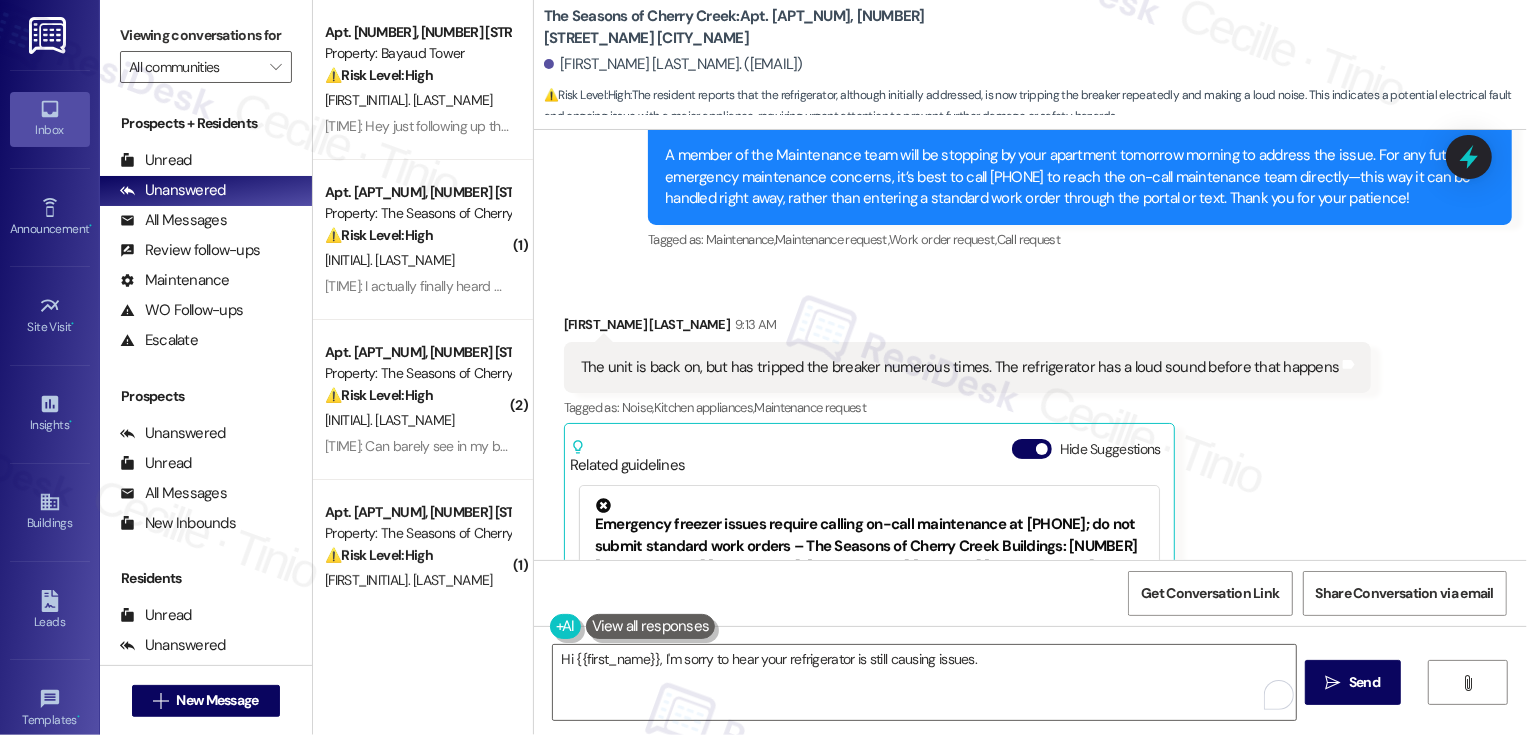 click on "Received via SMS [FIRST_NAME] [LAST_NAME] [TIME] The unit is back on, but has tripped the breaker numerous times. The refrigerator has a loud sound before that happens Tags and notes Tagged as: Noise , Click to highlight conversations about Noise Kitchen appliances , Click to highlight conversations about Kitchen appliances Maintenance request Click to highlight conversations about Maintenance request Related guidelines Hide Suggestions Emergency freezer issues require calling on-call maintenance at [PHONE]; do not submit standard work orders – [LOCATION_NAME]
Buildings:
[NUMBER] [STREET_NAME] [STREET_NAME], Denver, CO
[NUMBER] [STREET_NAME] [STREET_NAME], Denver, CO (Broe) Created 6 hours ago Property level guideline ( 70 % match) FAQs generated by ResiDesk AI What number should I call for emergency maintenance? For emergency maintenance, residents must call [PHONE] to reach the on-call technician directly. When is a freezer issue considered an emergency? Original Guideline View original document here" at bounding box center [968, 545] 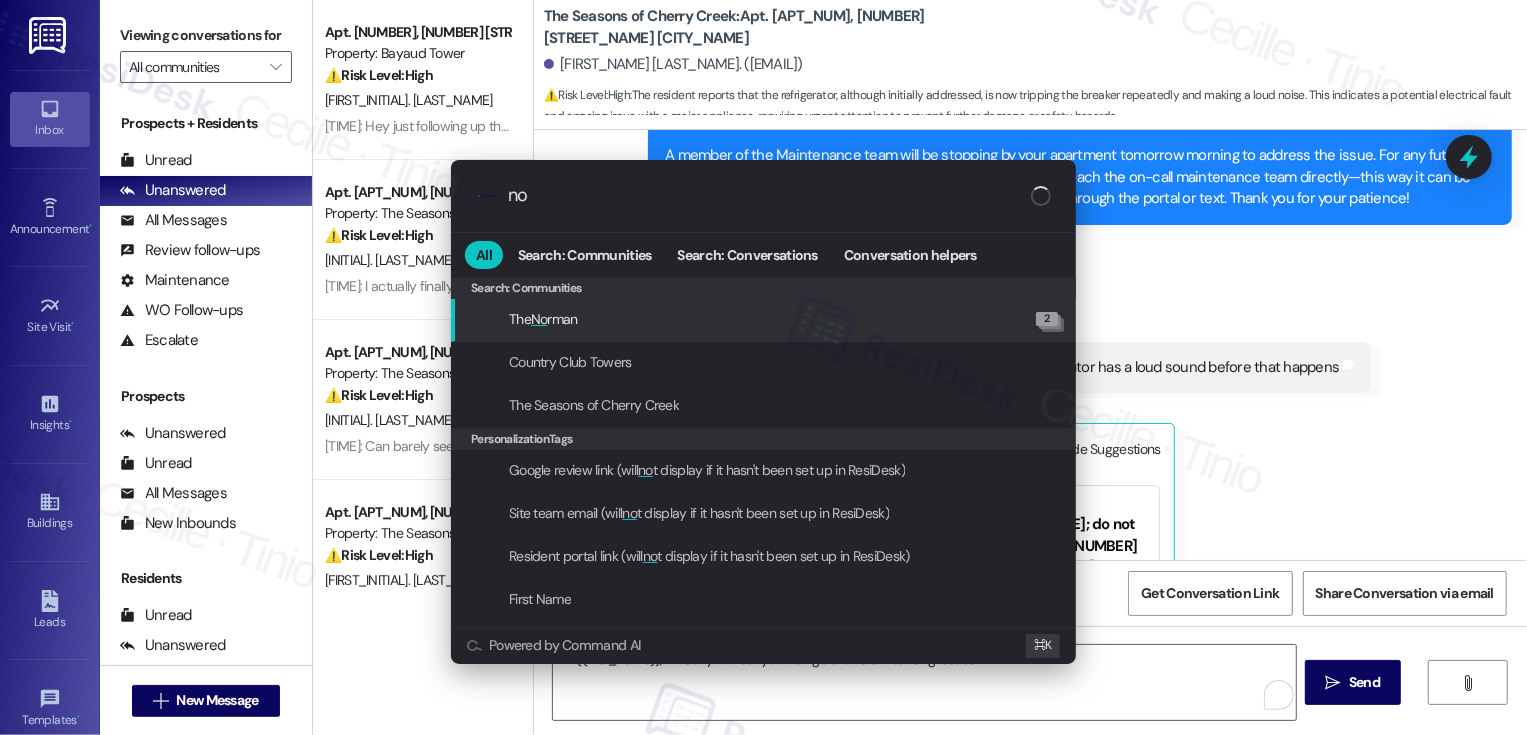type on "n" 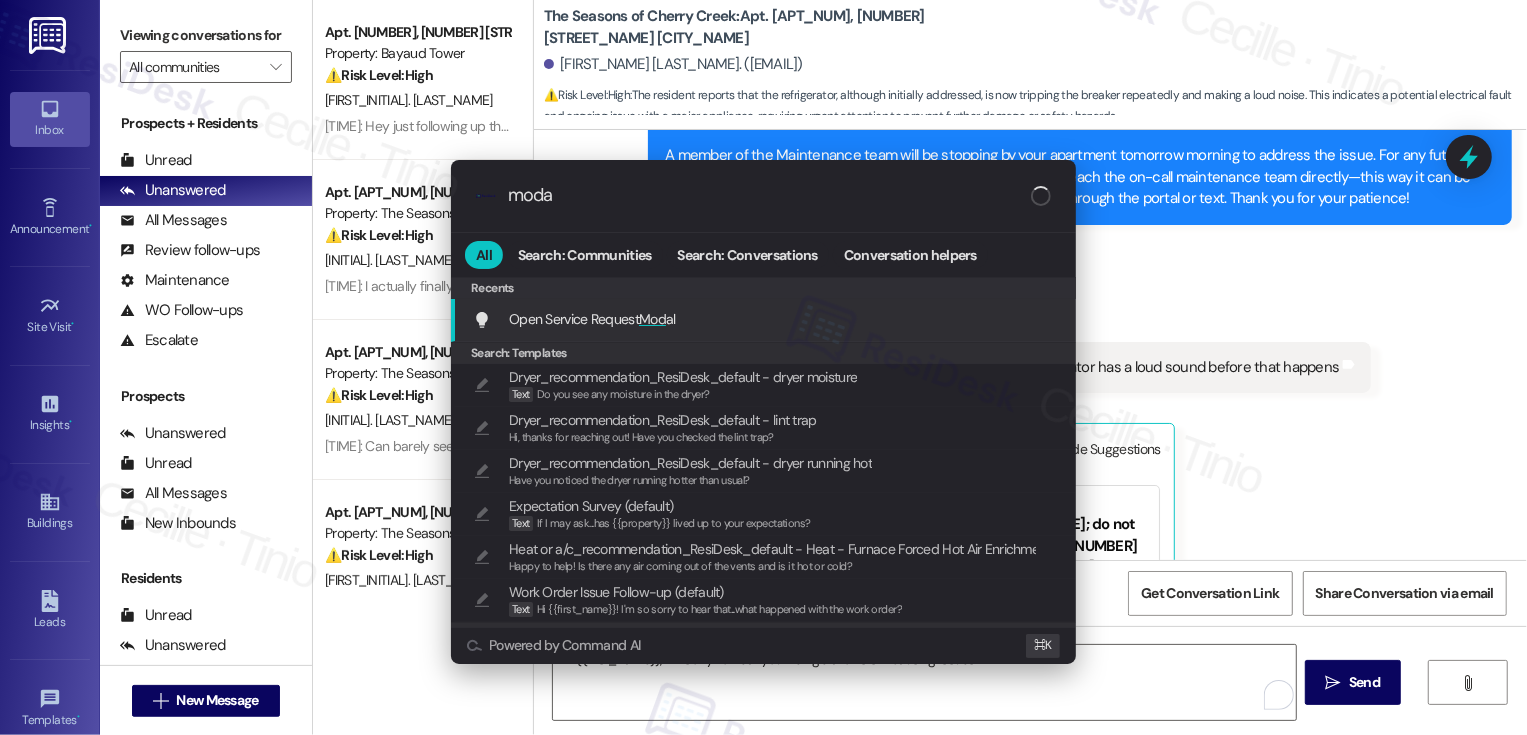 type on "modal" 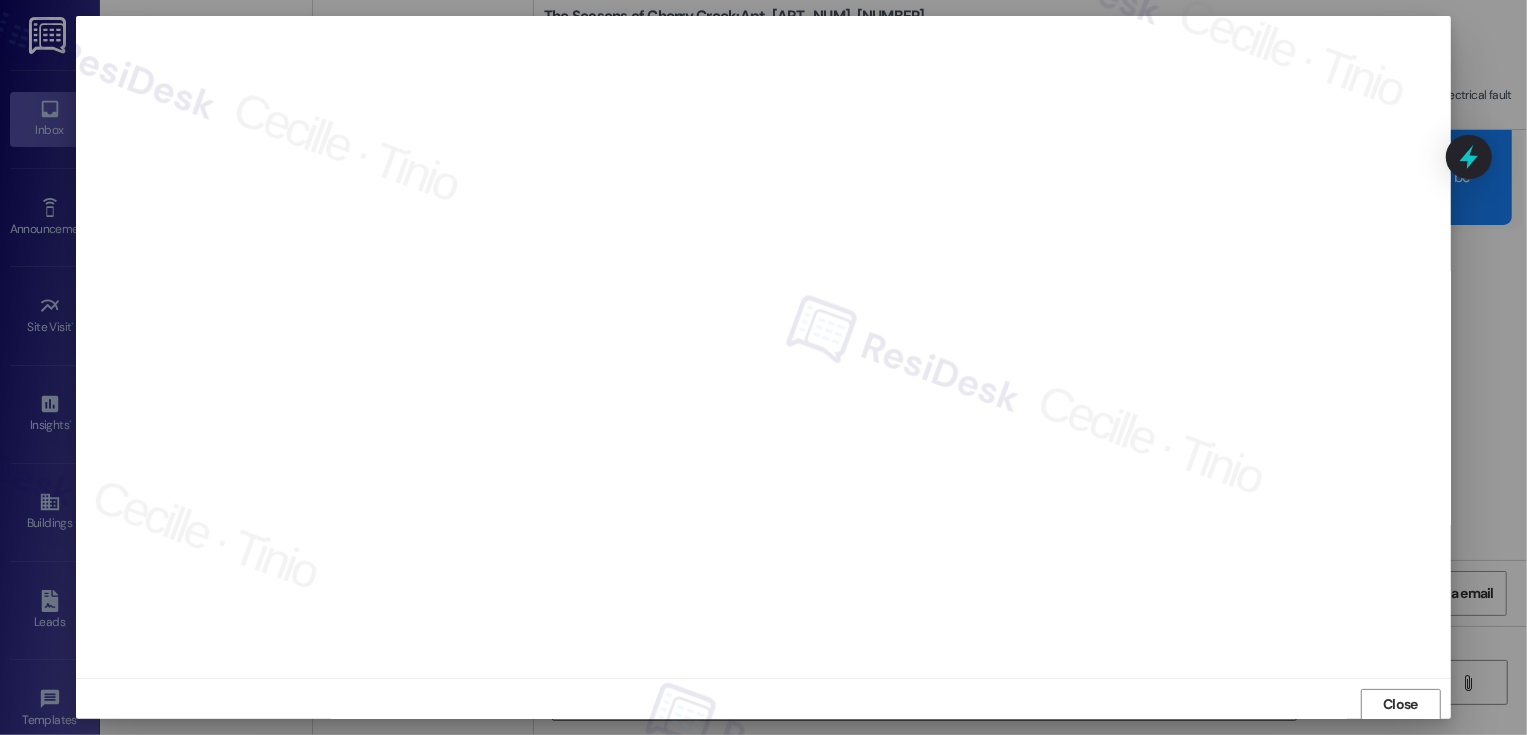 scroll, scrollTop: 1, scrollLeft: 0, axis: vertical 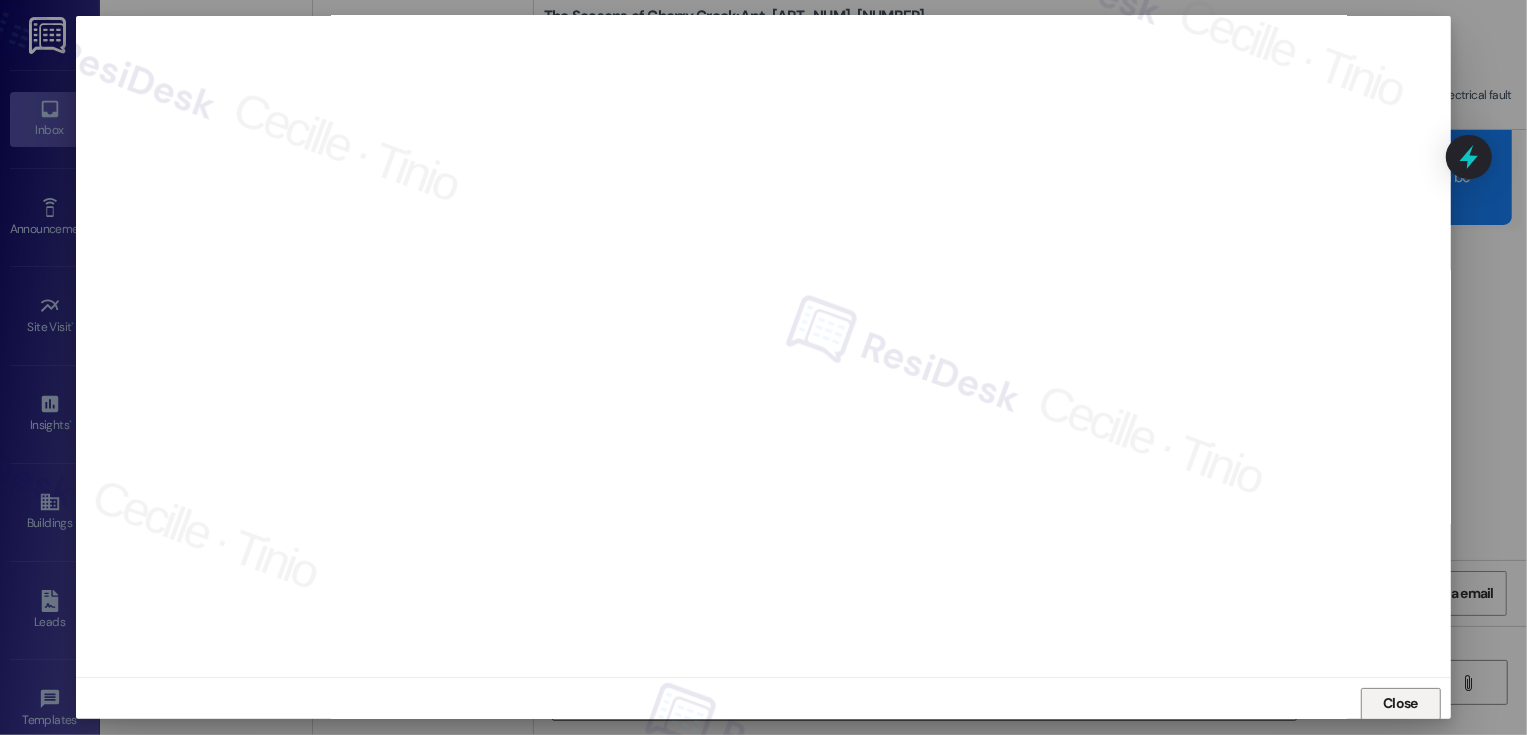 click on "Close" at bounding box center (1400, 703) 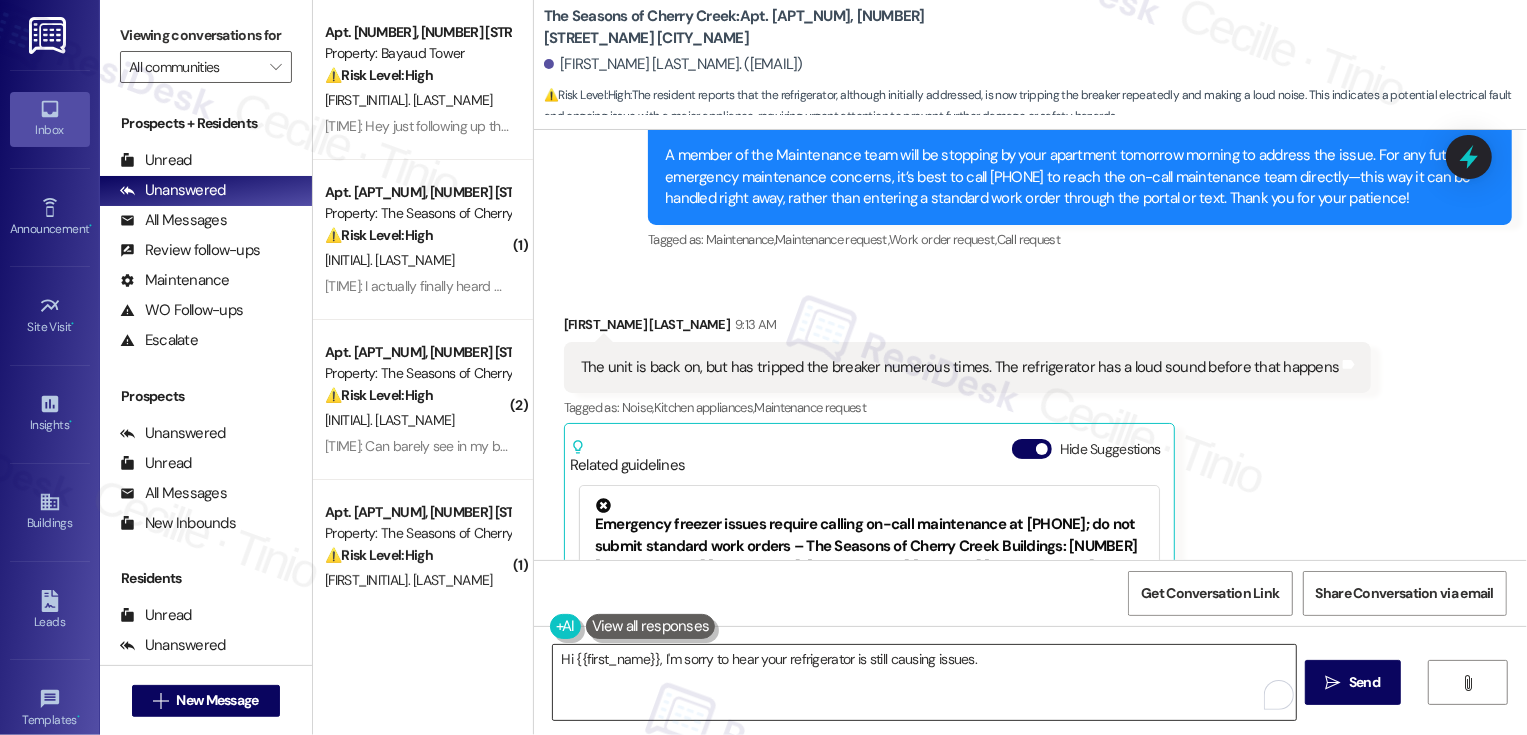 click on "Hi {{first_name}}, I'm sorry to hear your refrigerator is still causing issues." at bounding box center (924, 682) 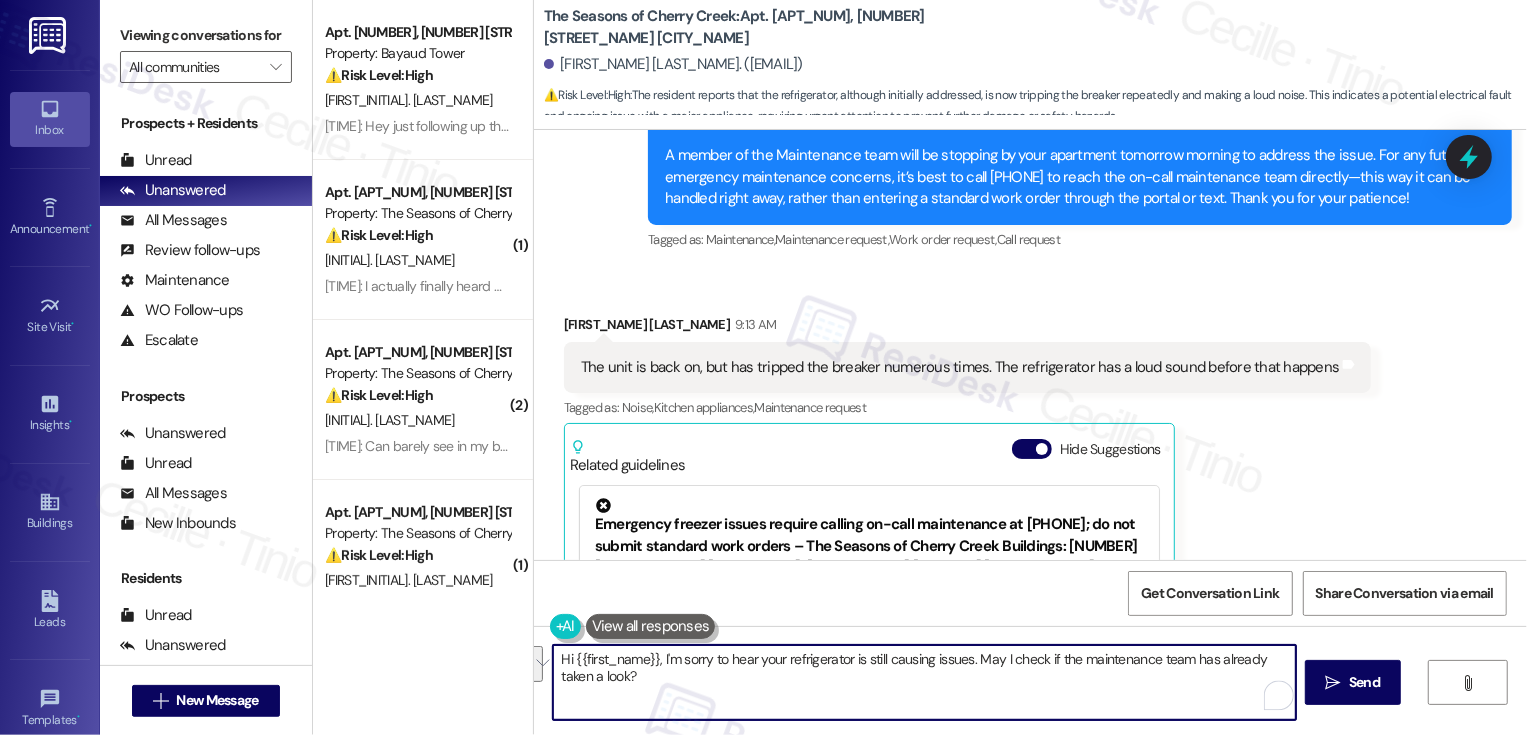 click on "Hi {{first_name}}, I'm sorry to hear your refrigerator is still causing issues. May I check if the maintenance team has already taken a look?" at bounding box center (924, 682) 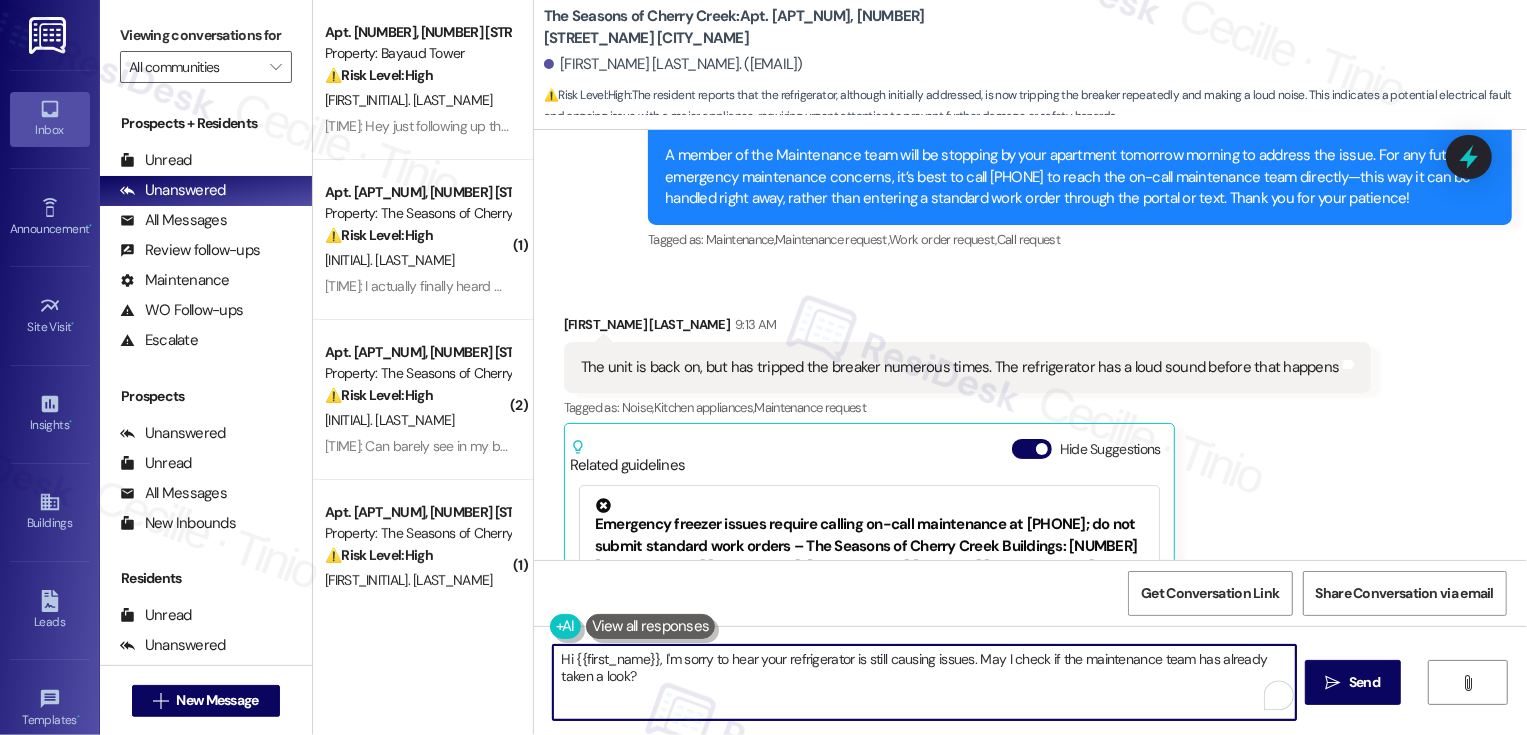 drag, startPoint x: 550, startPoint y: 677, endPoint x: 697, endPoint y: 677, distance: 147 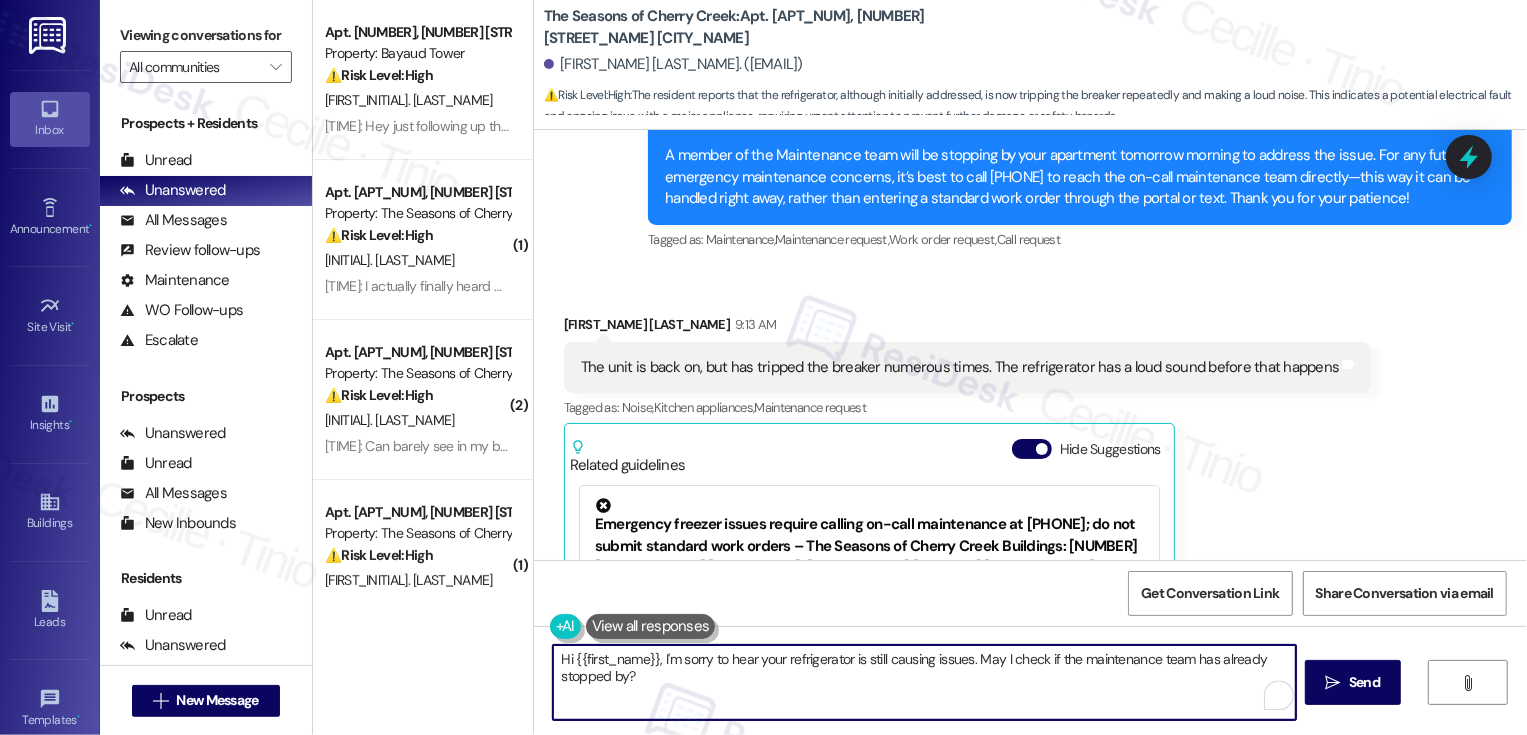 click on "Hi {{first_name}}, I'm sorry to hear your refrigerator is still causing issues. May I check if the maintenance team has already stopped by?" at bounding box center [924, 682] 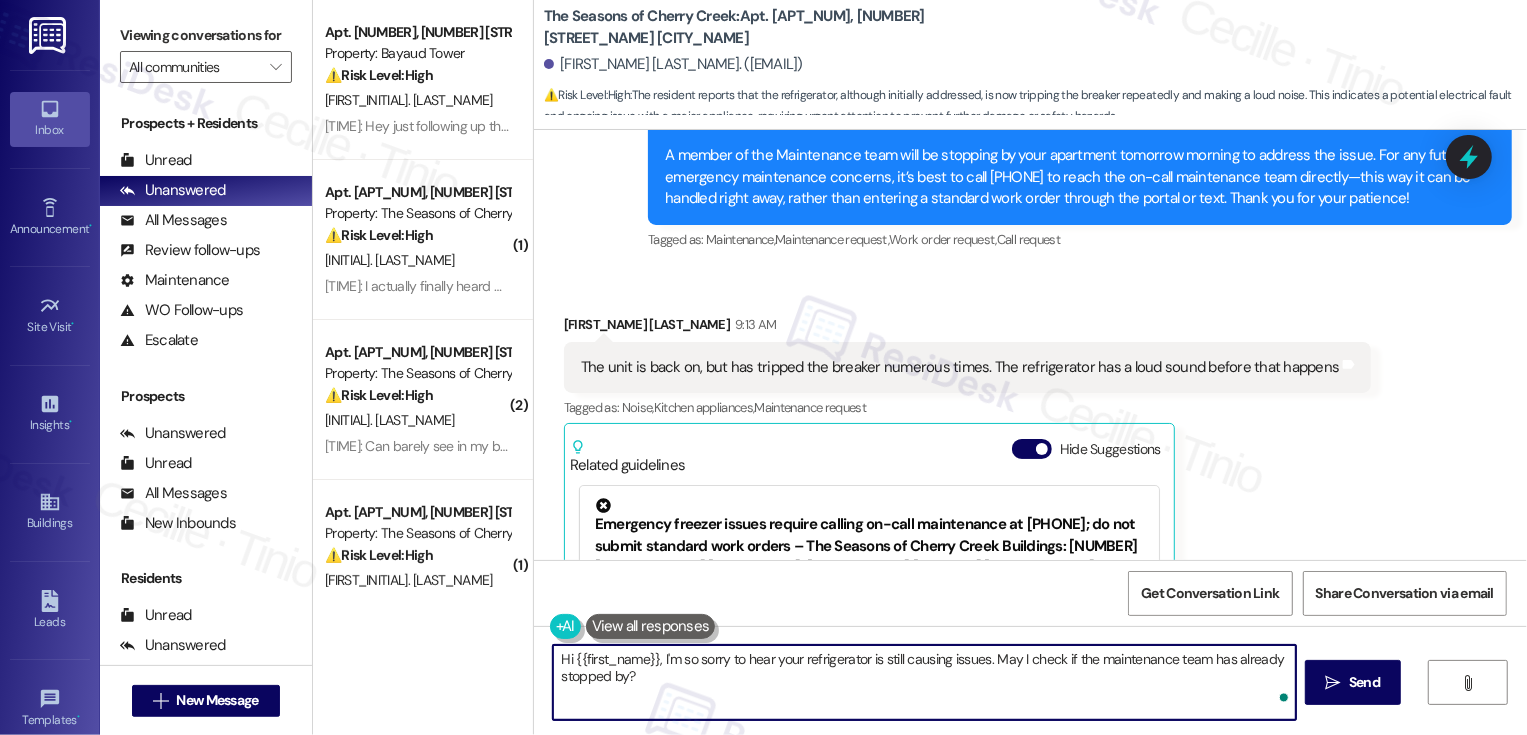 click on "Hi {{first_name}}, I'm so sorry to hear your refrigerator is still causing issues. May I check if the maintenance team has already stopped by?" at bounding box center (924, 682) 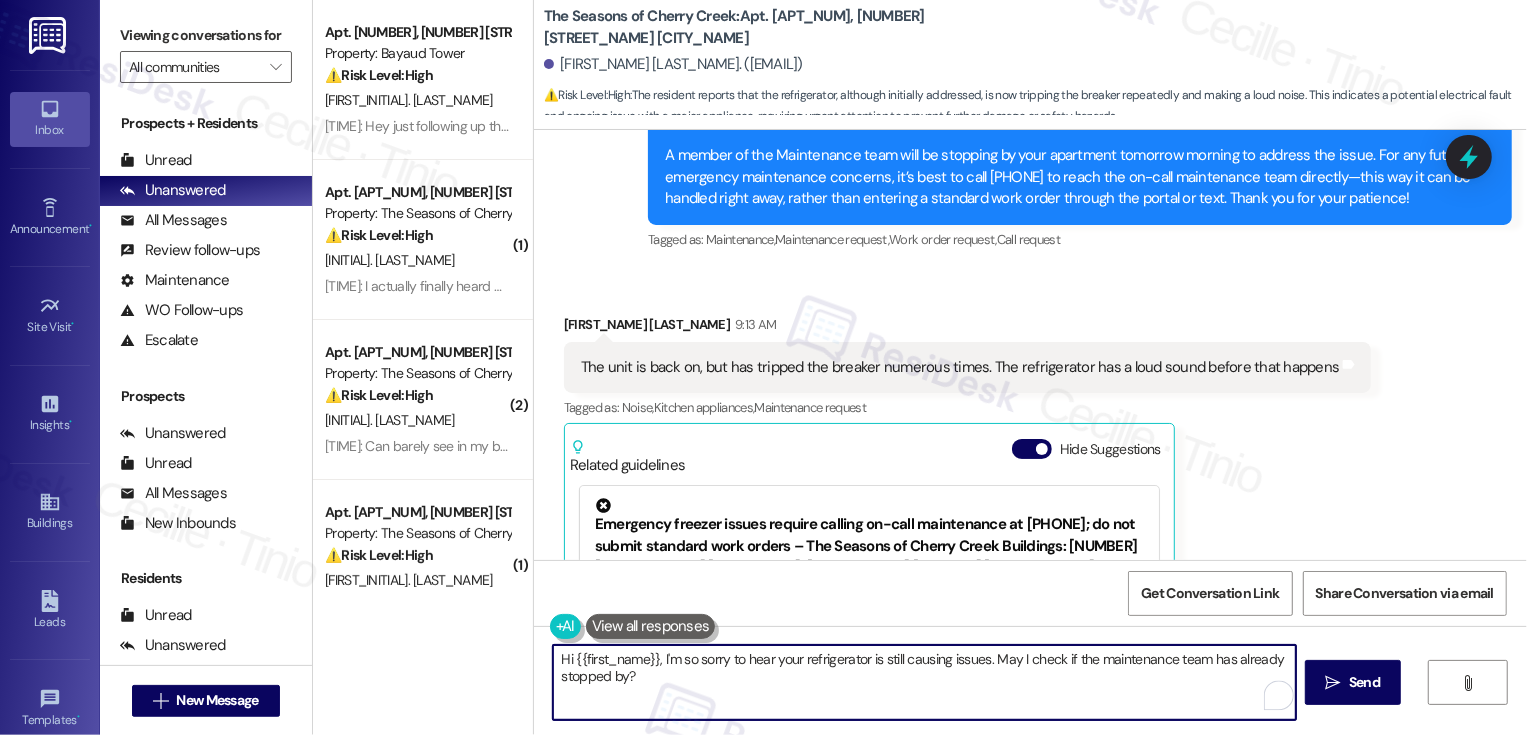 click on "Hi {{first_name}}, I'm so sorry to hear your refrigerator is still causing issues. May I check if the maintenance team has already stopped by?" at bounding box center [924, 682] 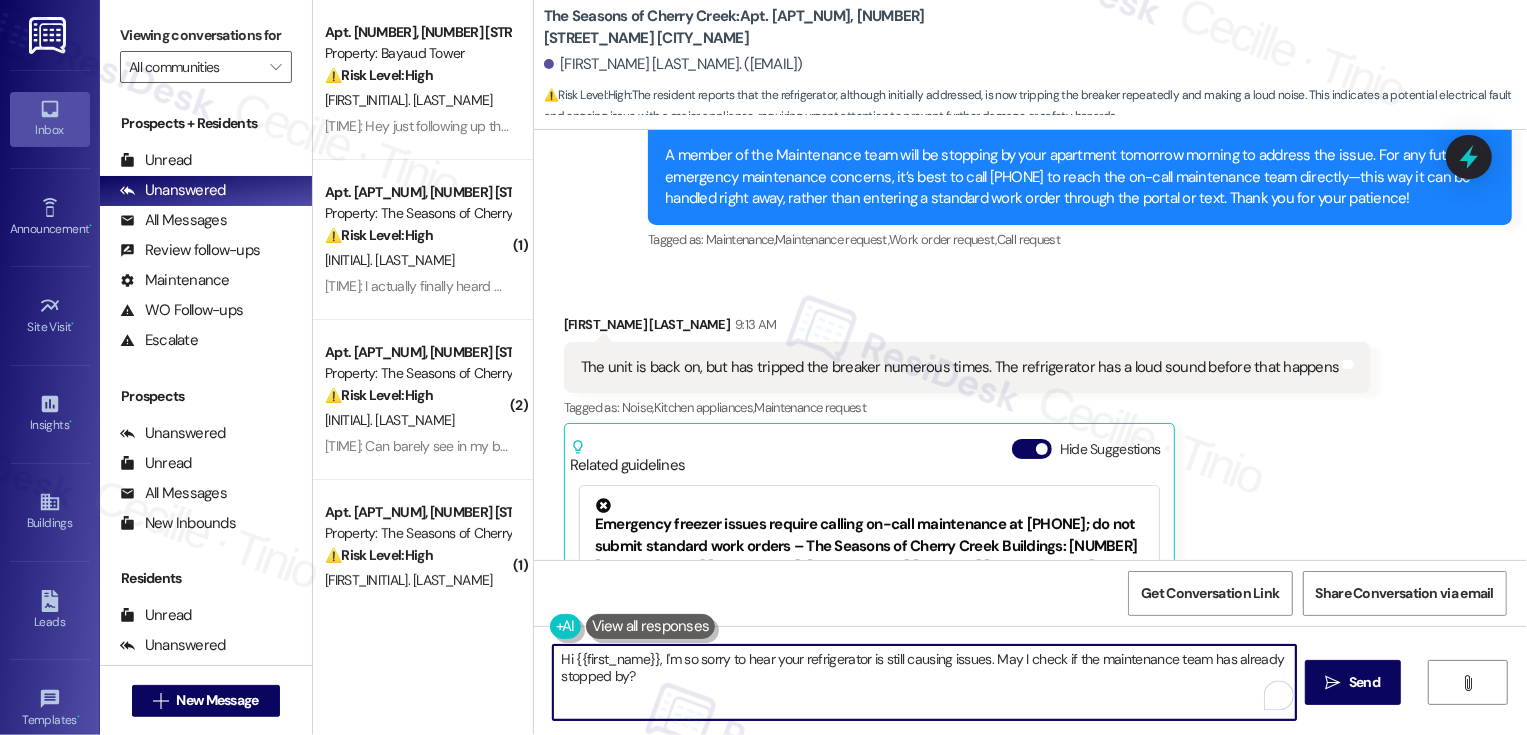 click on "Hi {{first_name}}, I'm so sorry to hear your refrigerator is still causing issues. May I check if the maintenance team has already stopped by?" at bounding box center (924, 682) 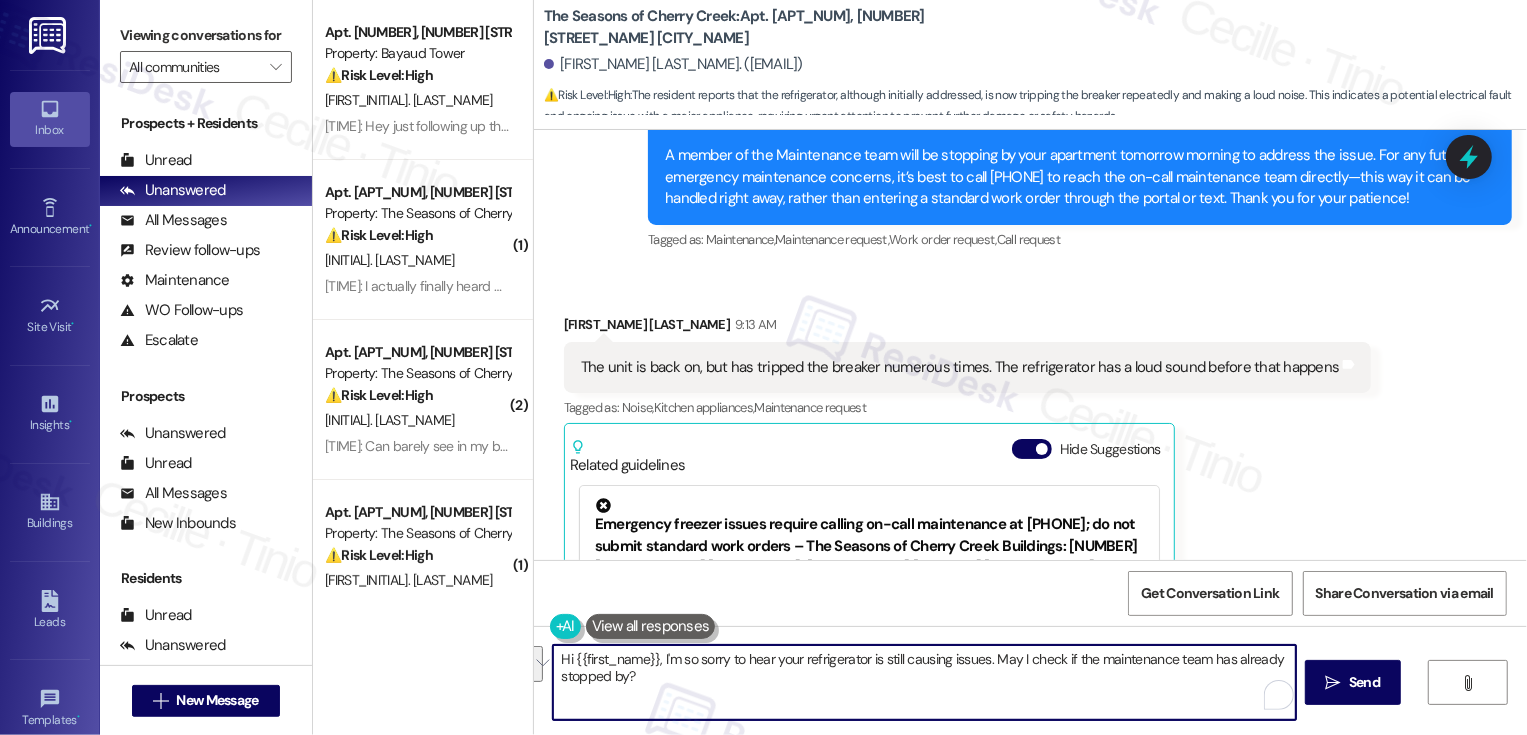 type on "Hi {{first_name}}, I'm so sorry to hear your refrigerator is still causing issues. May I check if the maintenance team has already stopped by?" 